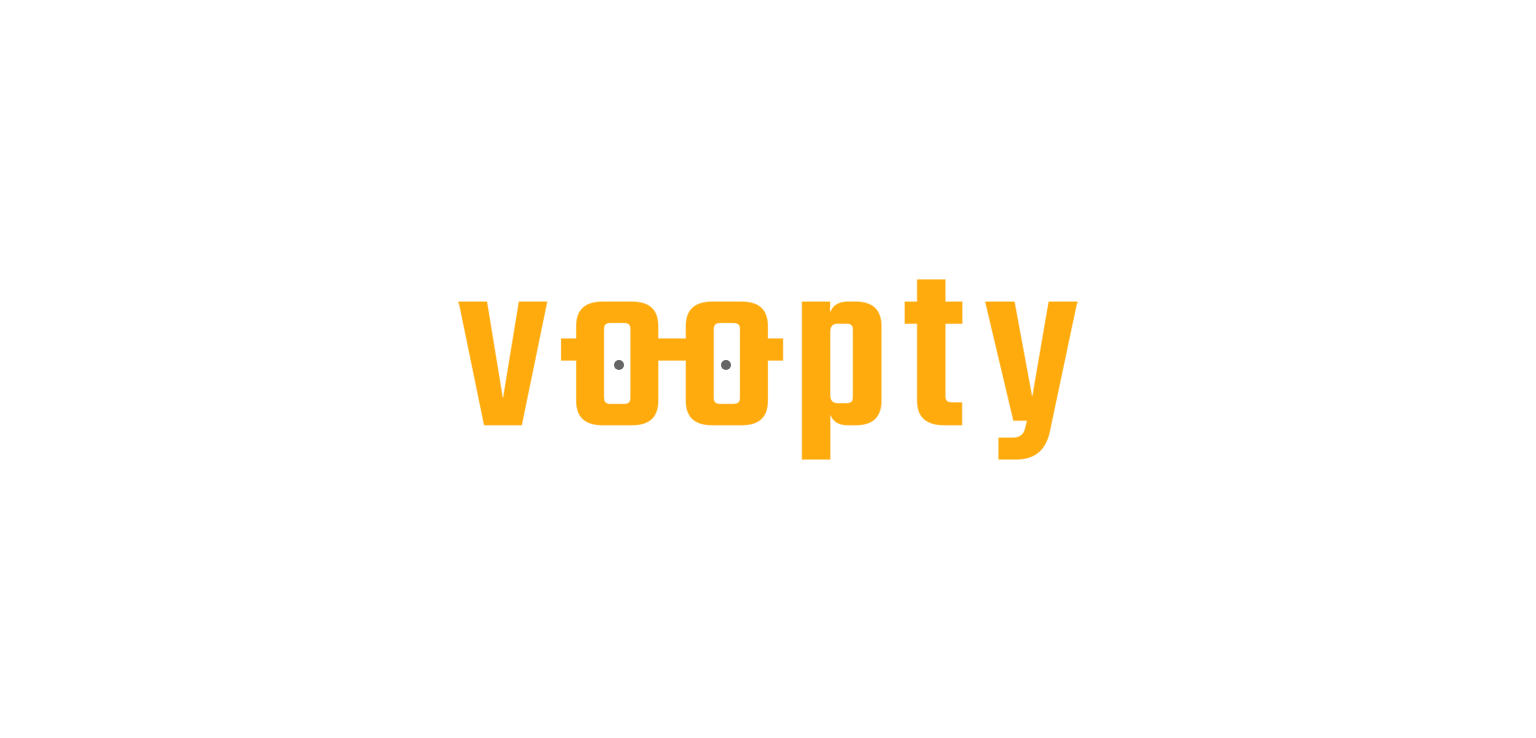 scroll, scrollTop: 0, scrollLeft: 0, axis: both 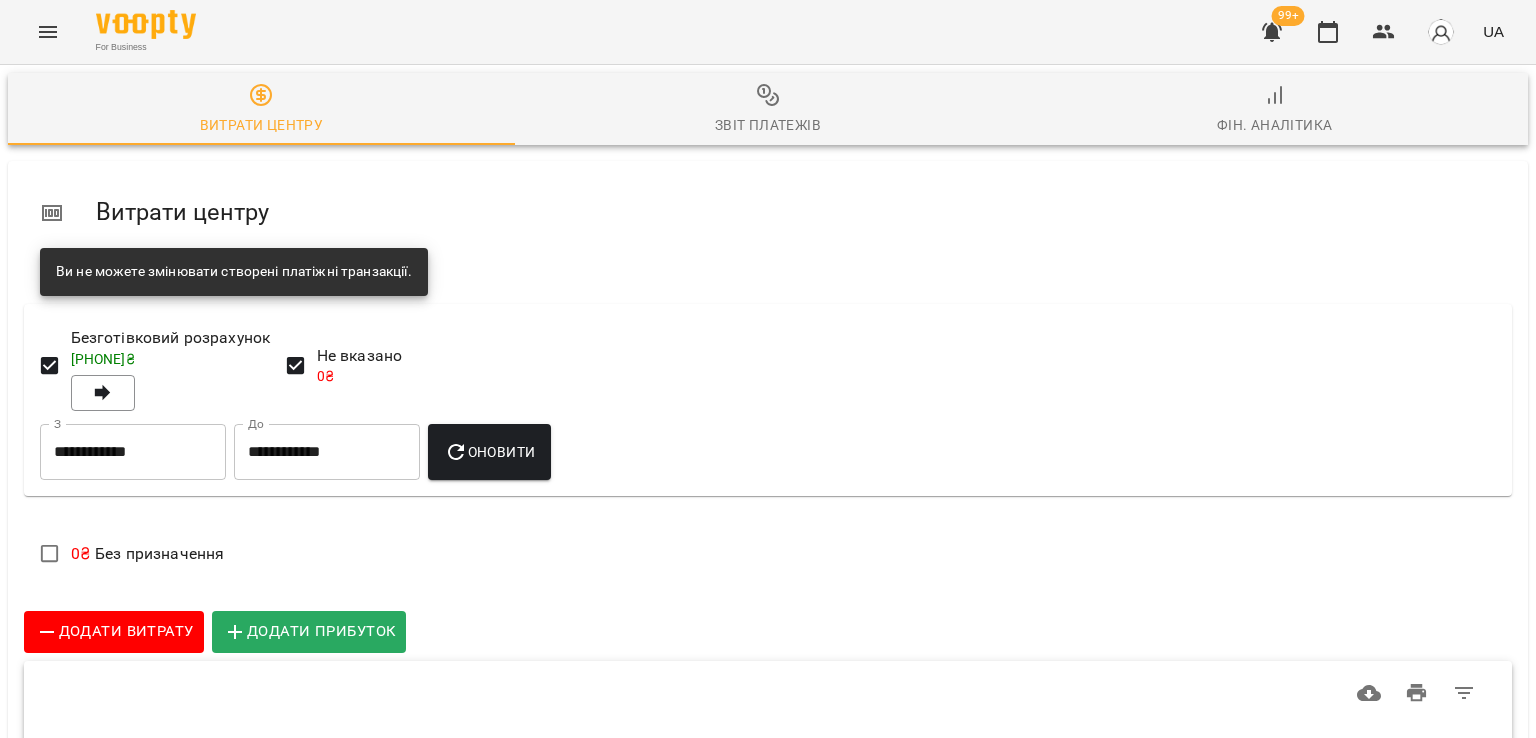 click 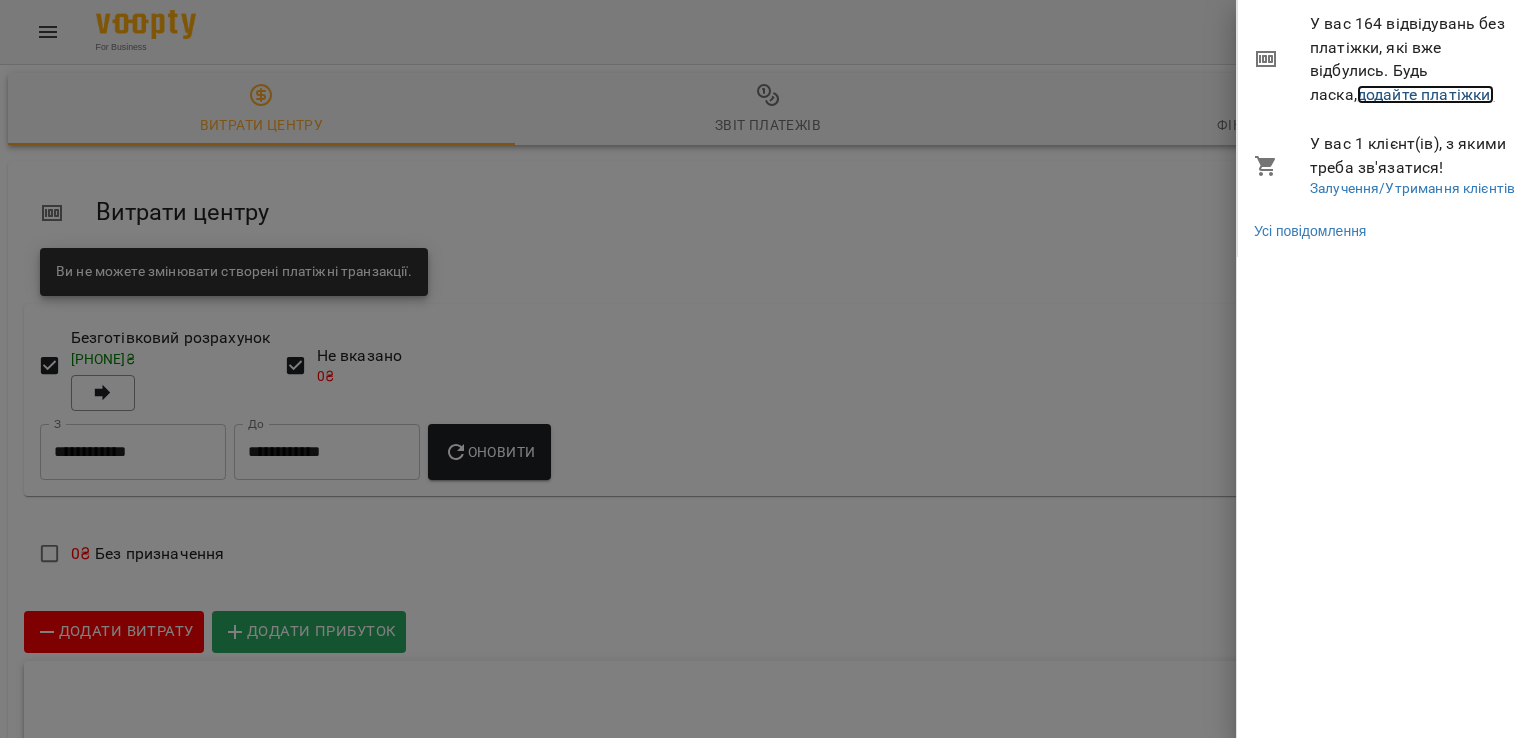 click on "додайте платіжки!" at bounding box center (1426, 94) 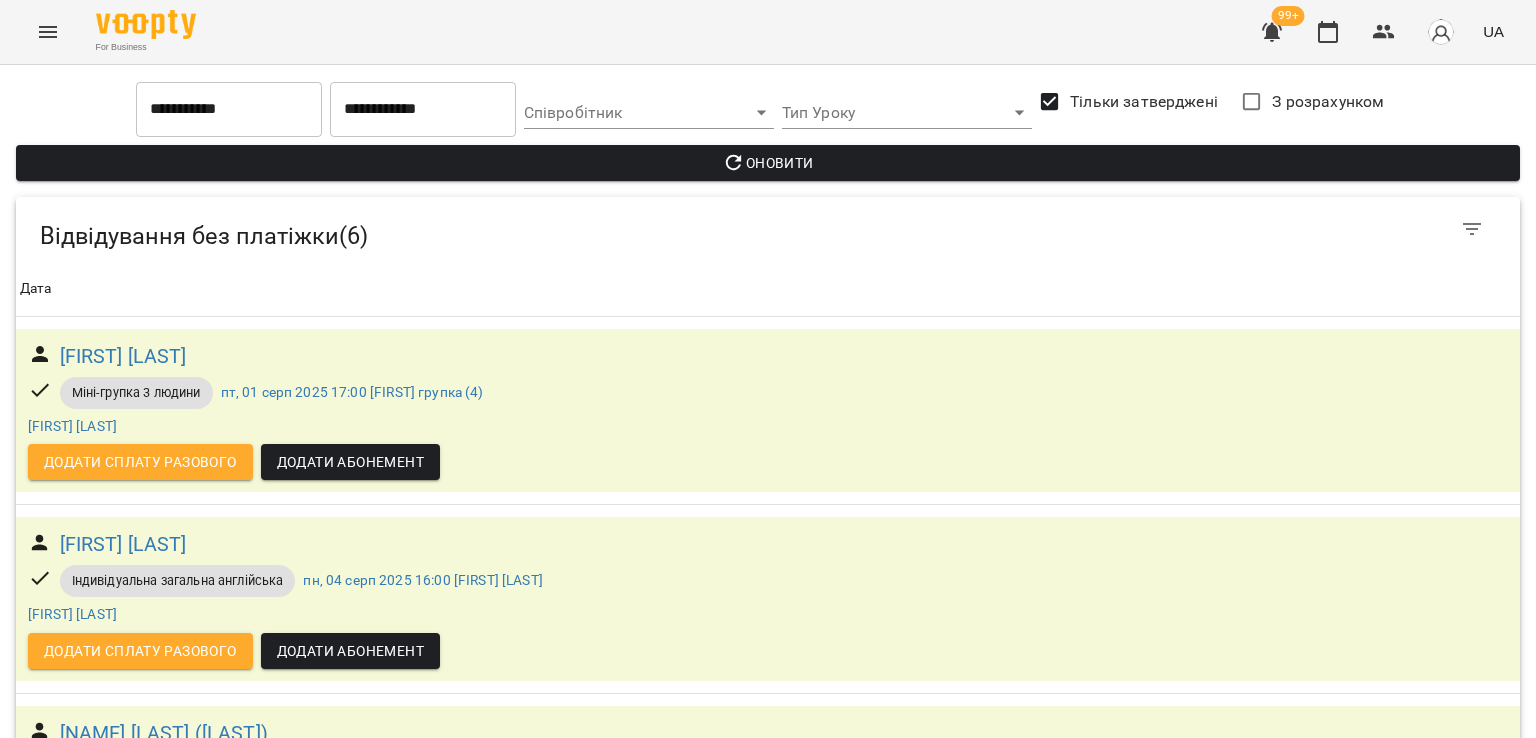 scroll, scrollTop: 523, scrollLeft: 0, axis: vertical 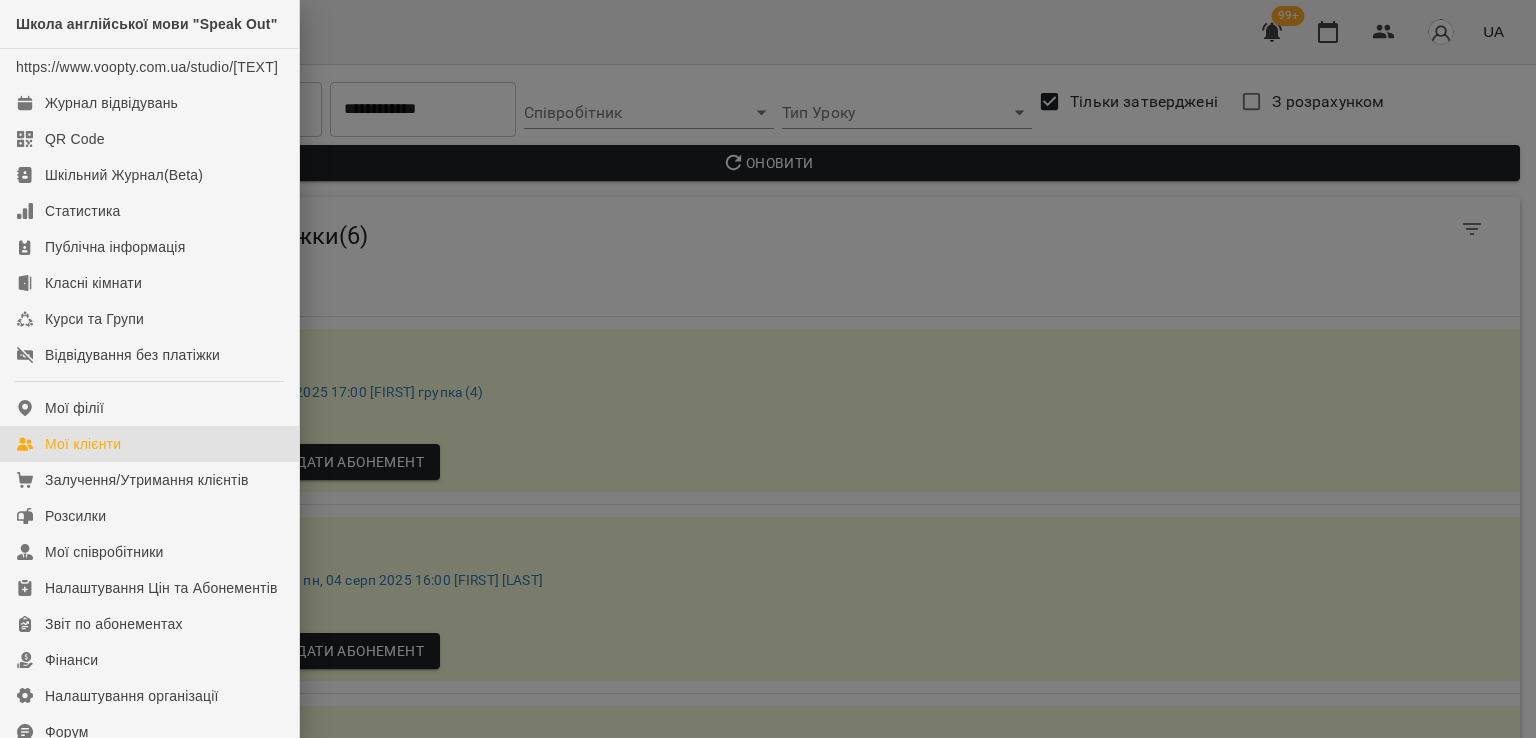 click on "Мої клієнти" at bounding box center (149, 444) 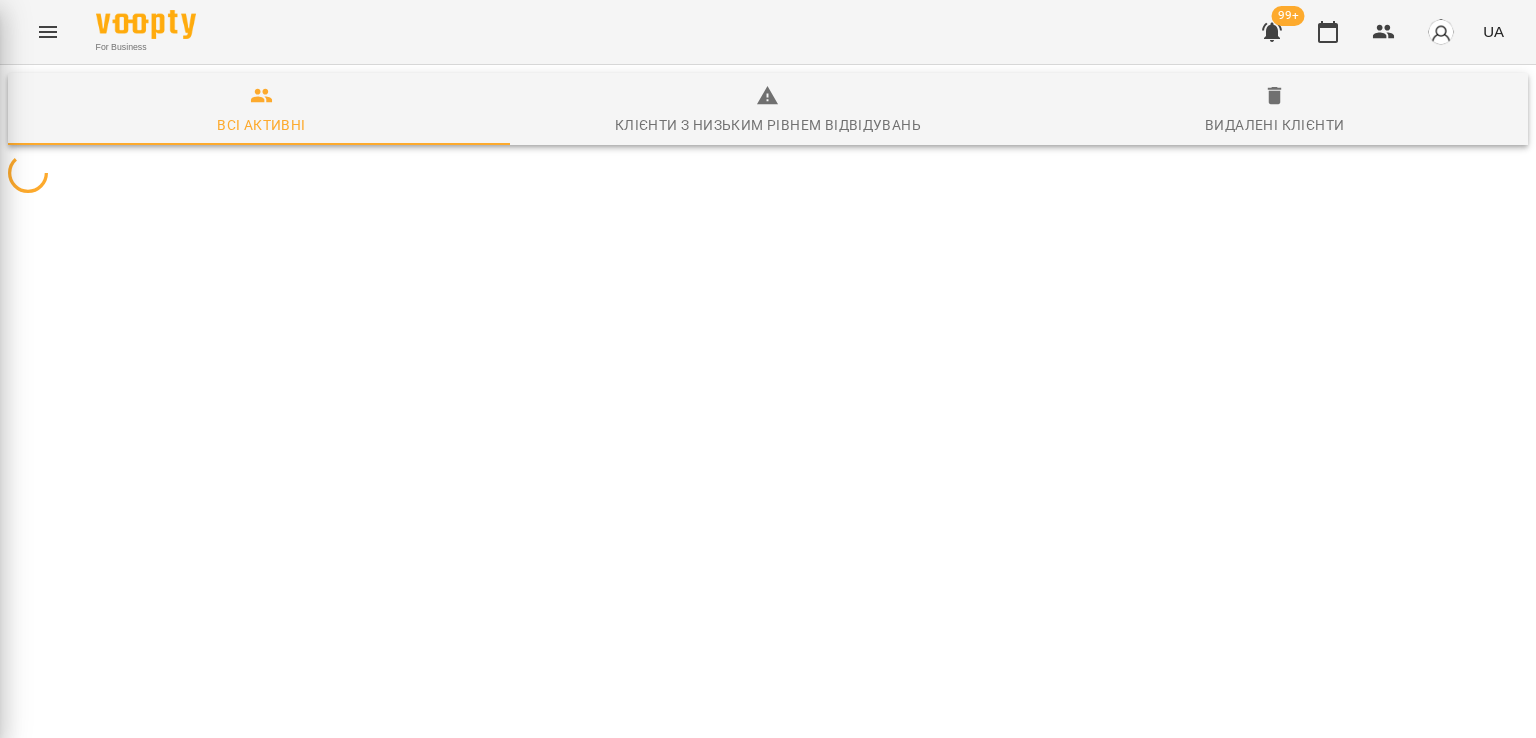 scroll, scrollTop: 0, scrollLeft: 0, axis: both 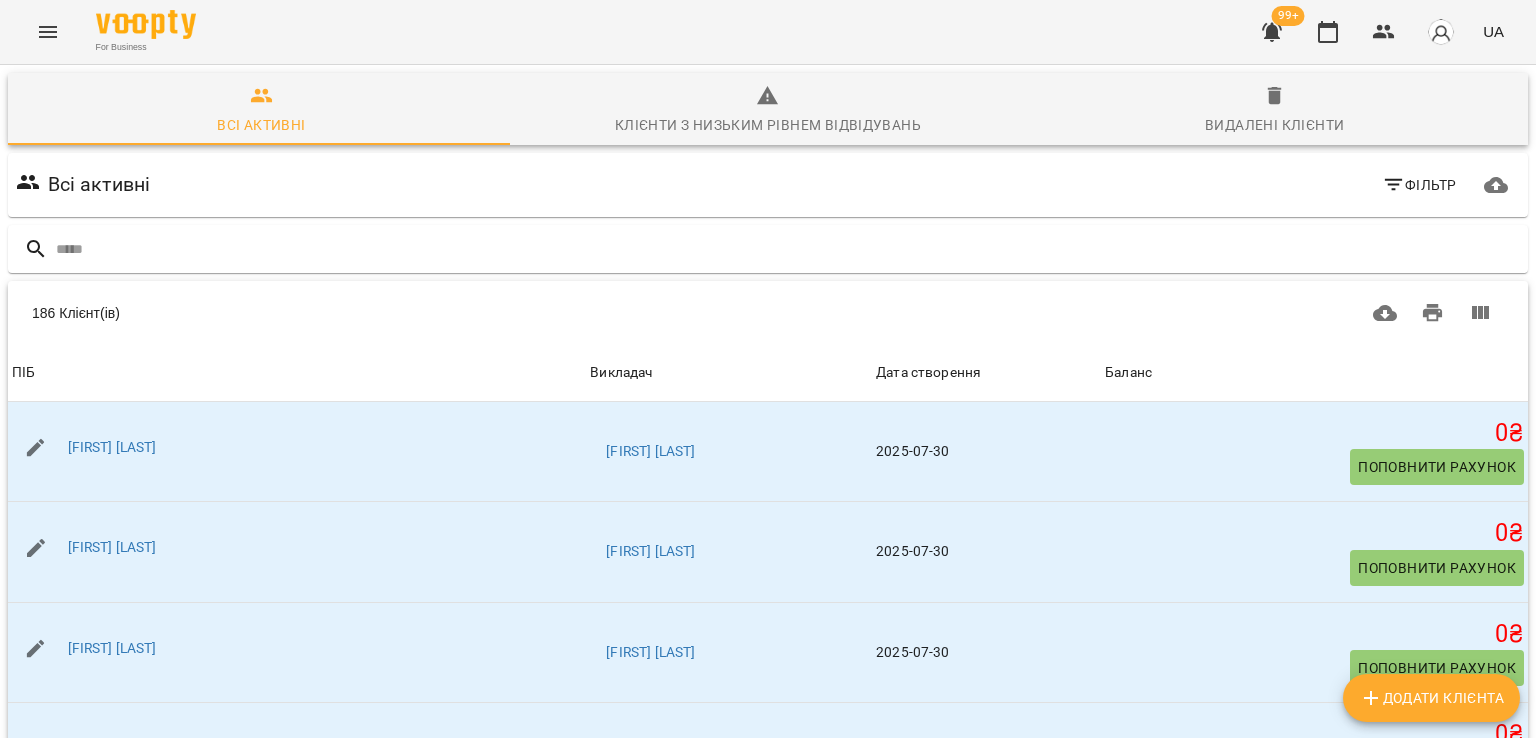 click at bounding box center [788, 249] 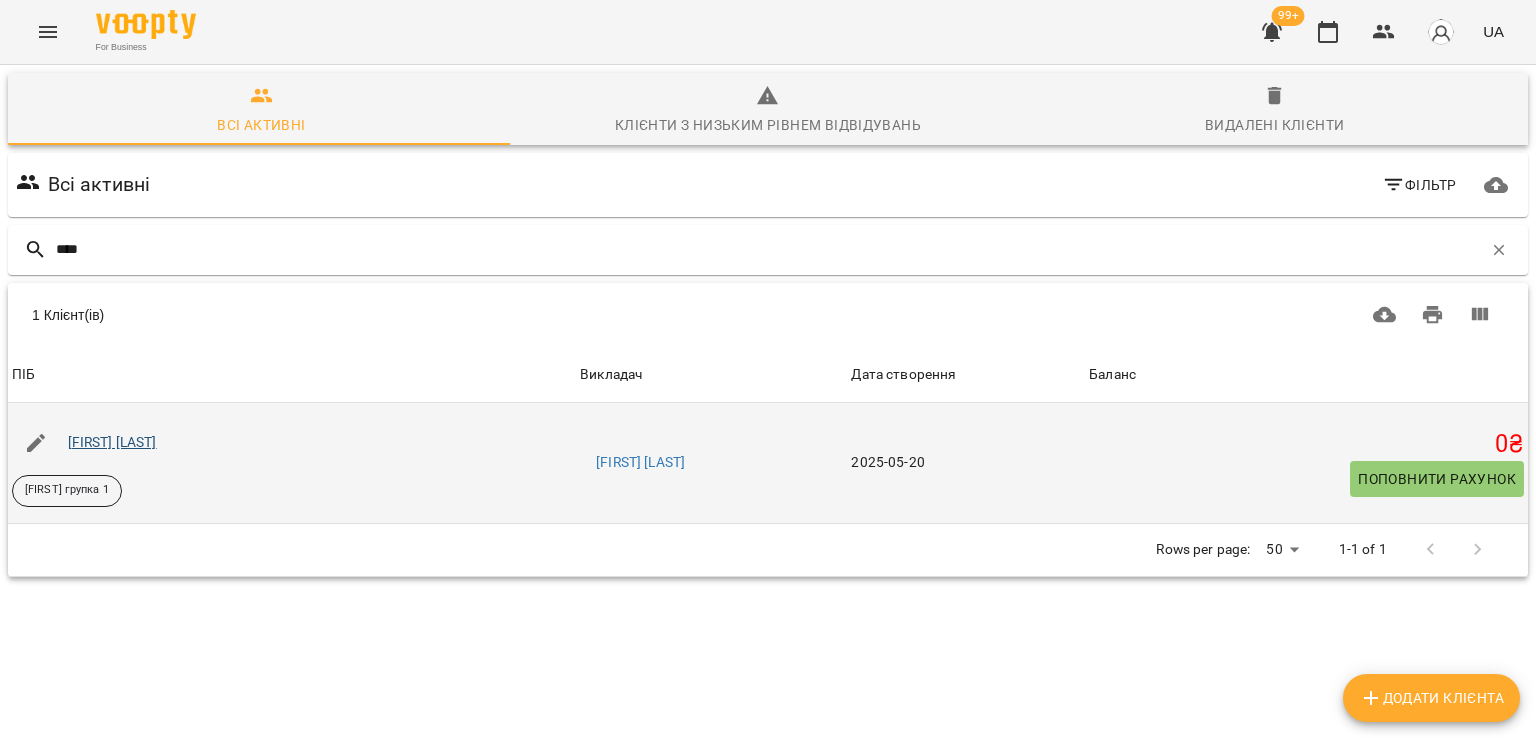type on "****" 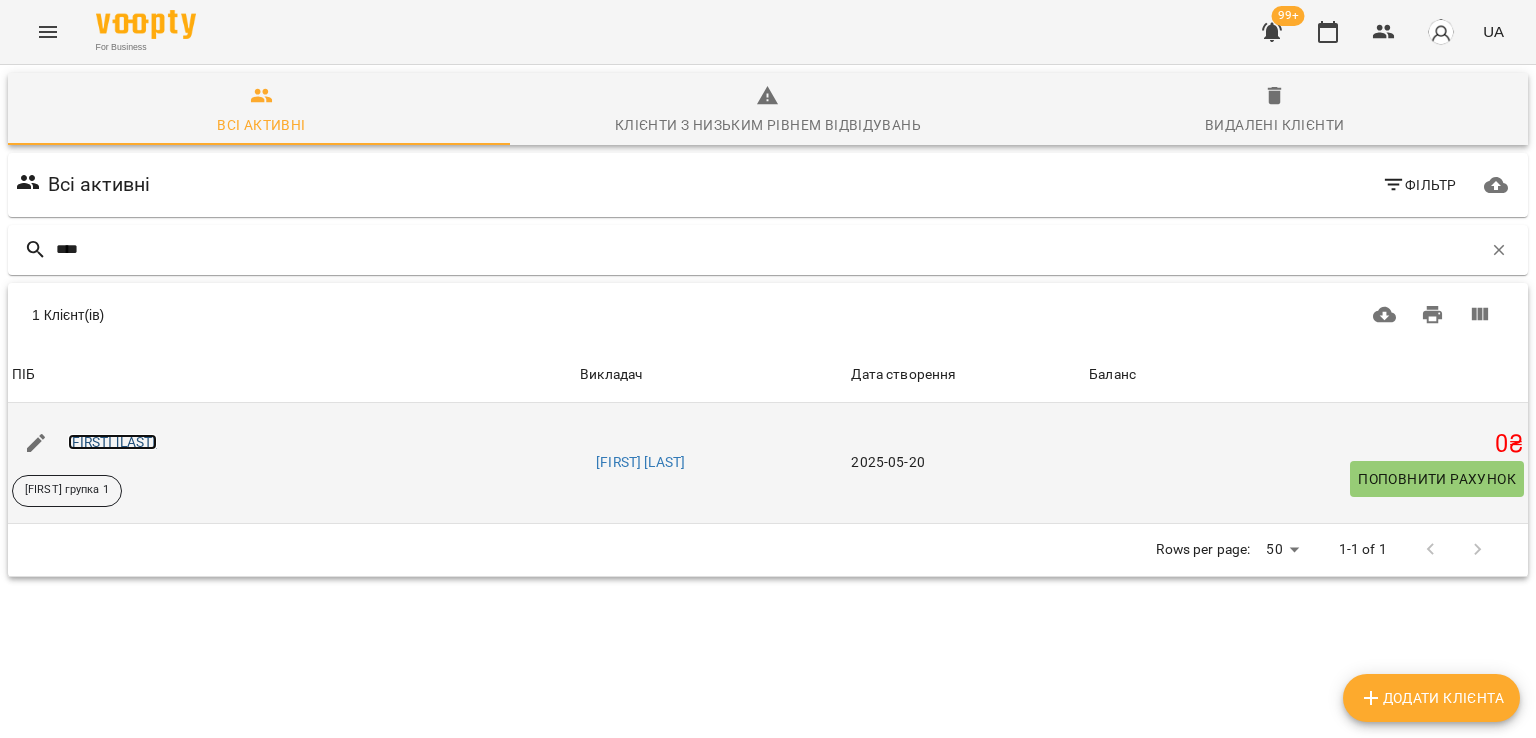 click on "[FIRST] [LAST]" at bounding box center [112, 442] 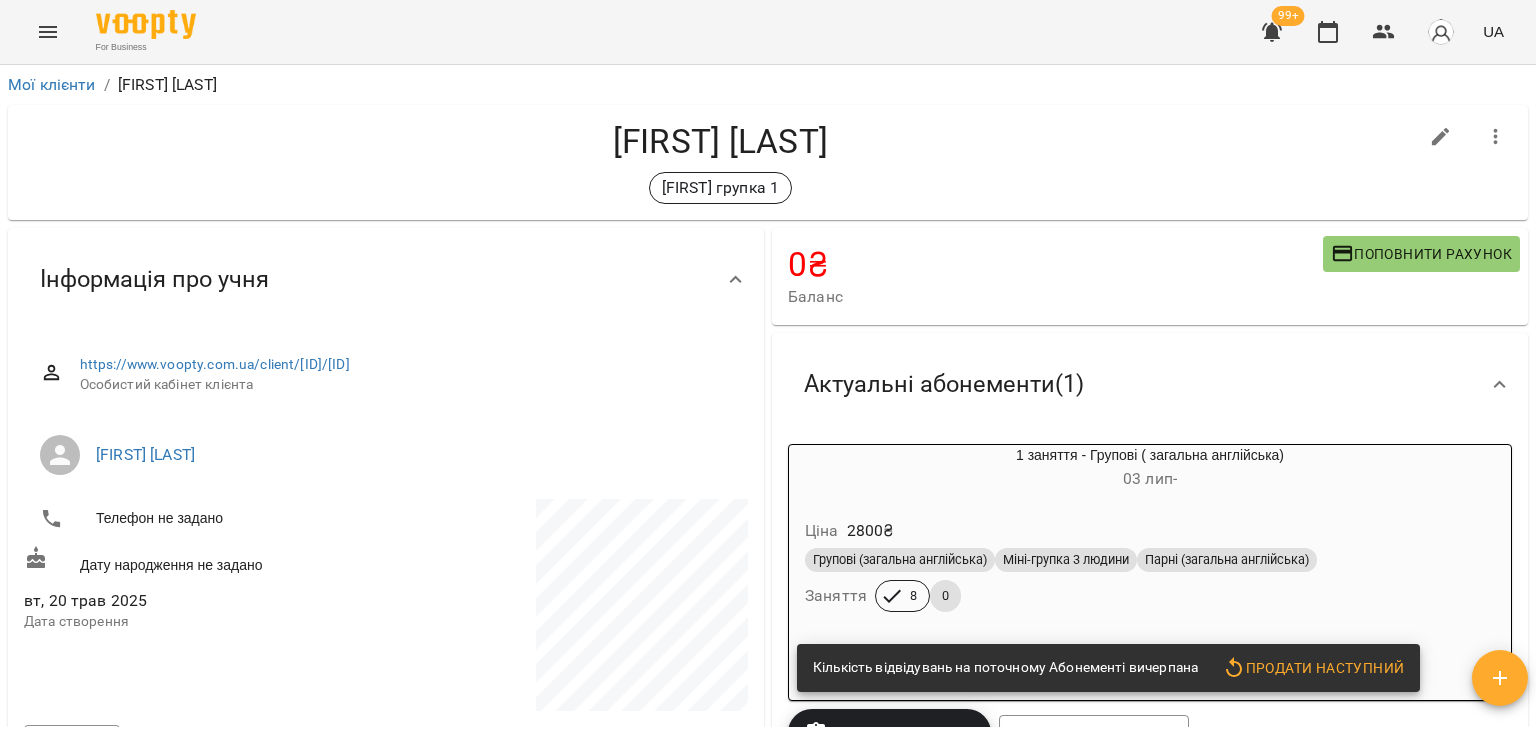 click on "Ціна 2800 ₴" at bounding box center (1150, 531) 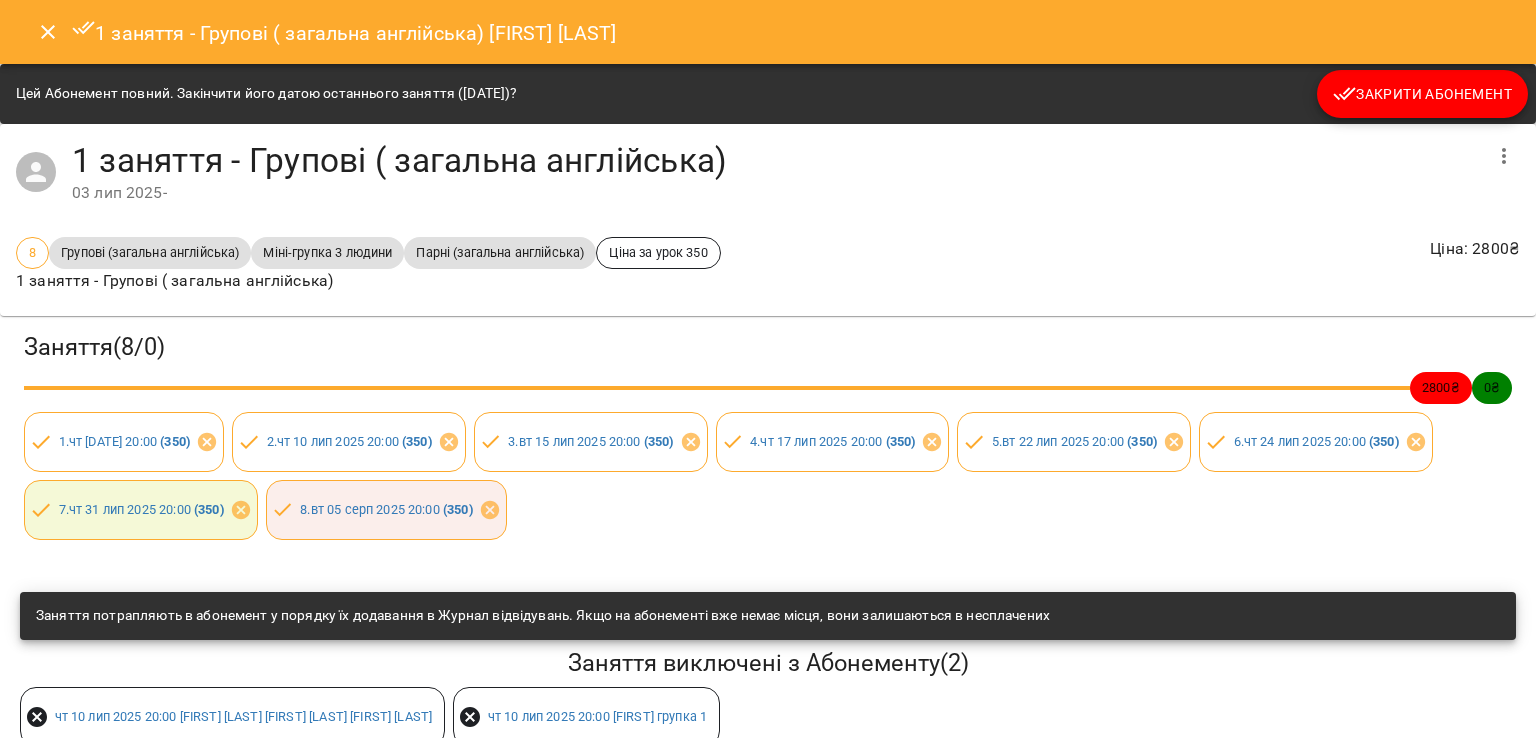click on "Цей Абонемент повний. Закінчити його датою останнього заняття ([DATE])? Закрити Абонемент" at bounding box center (768, 94) 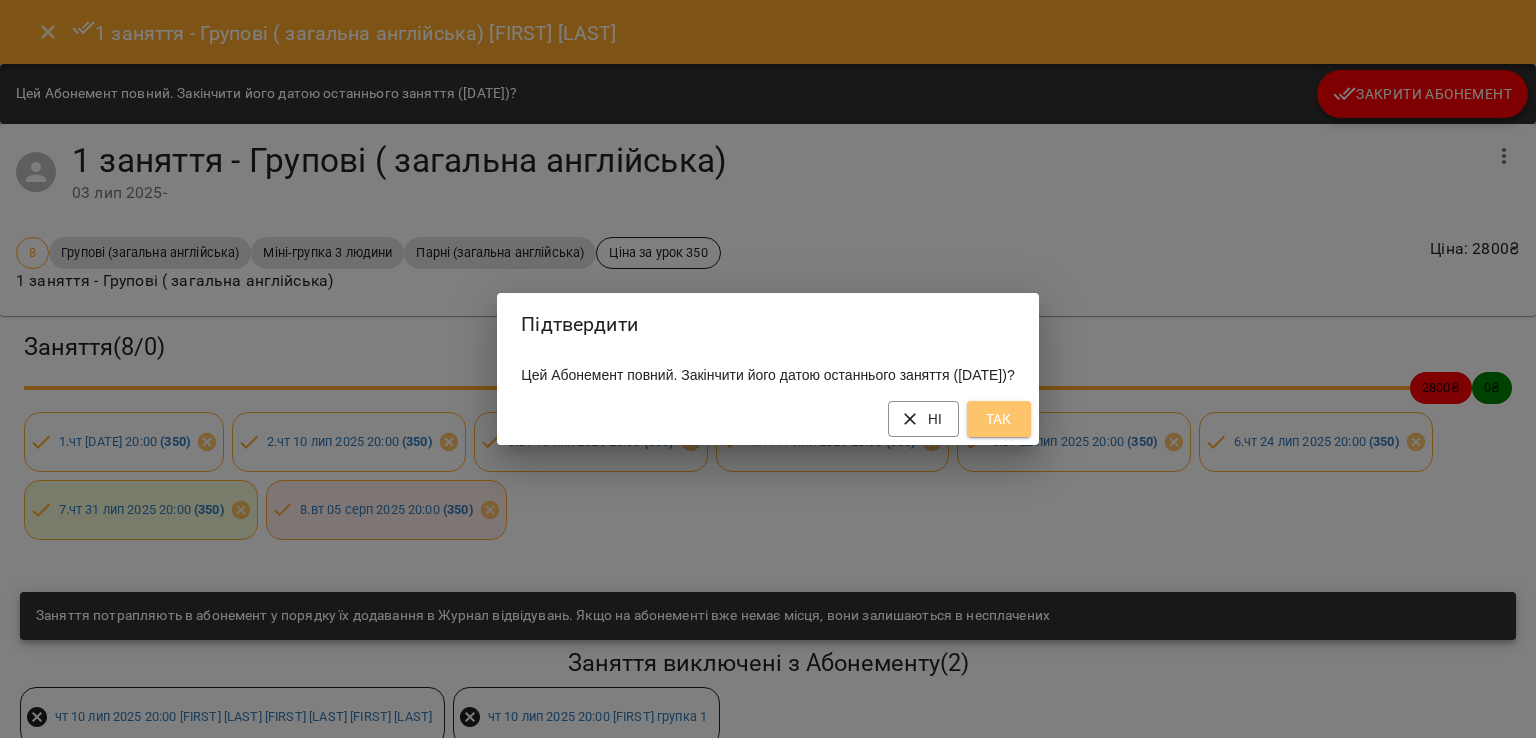 click on "Так" at bounding box center [999, 419] 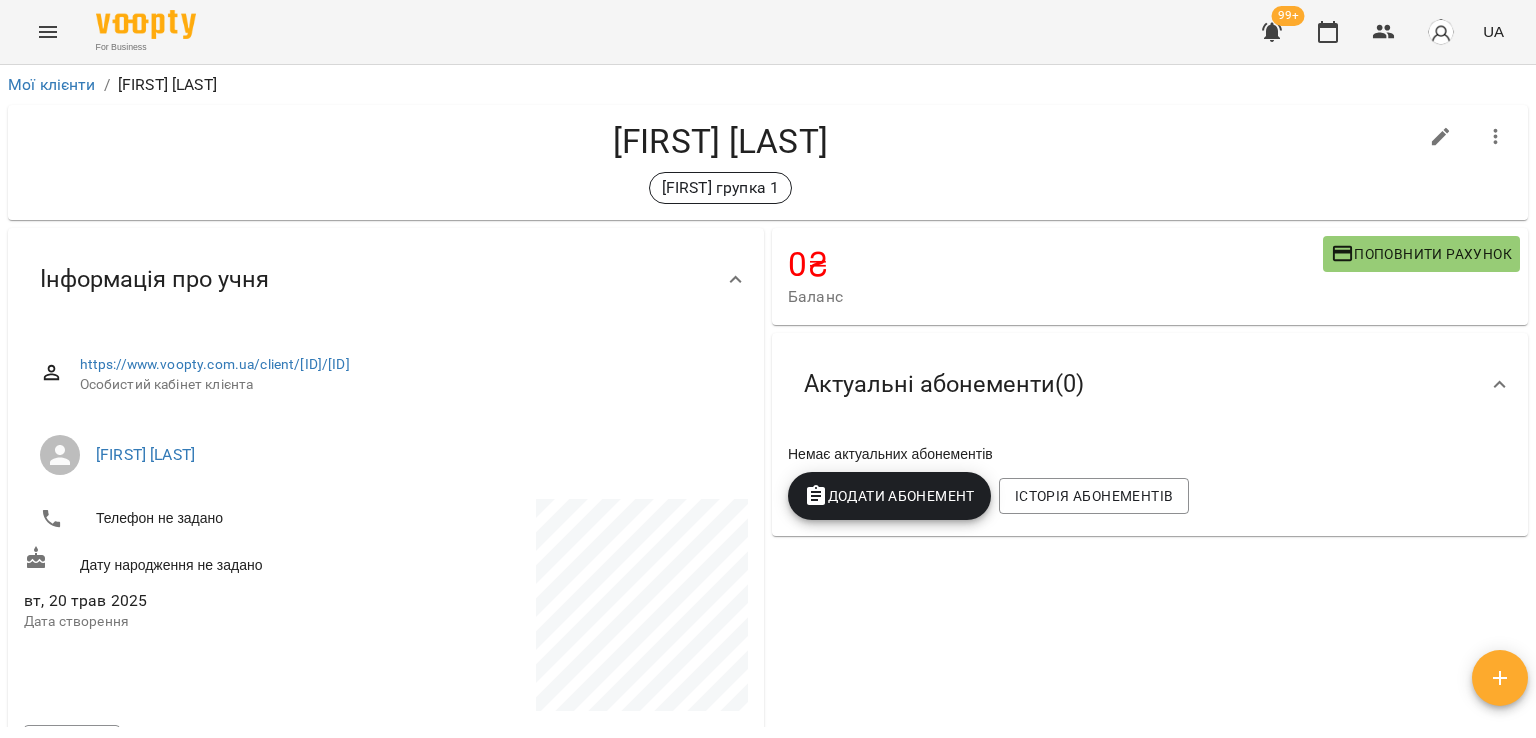 click on "Додати Абонемент" at bounding box center (889, 496) 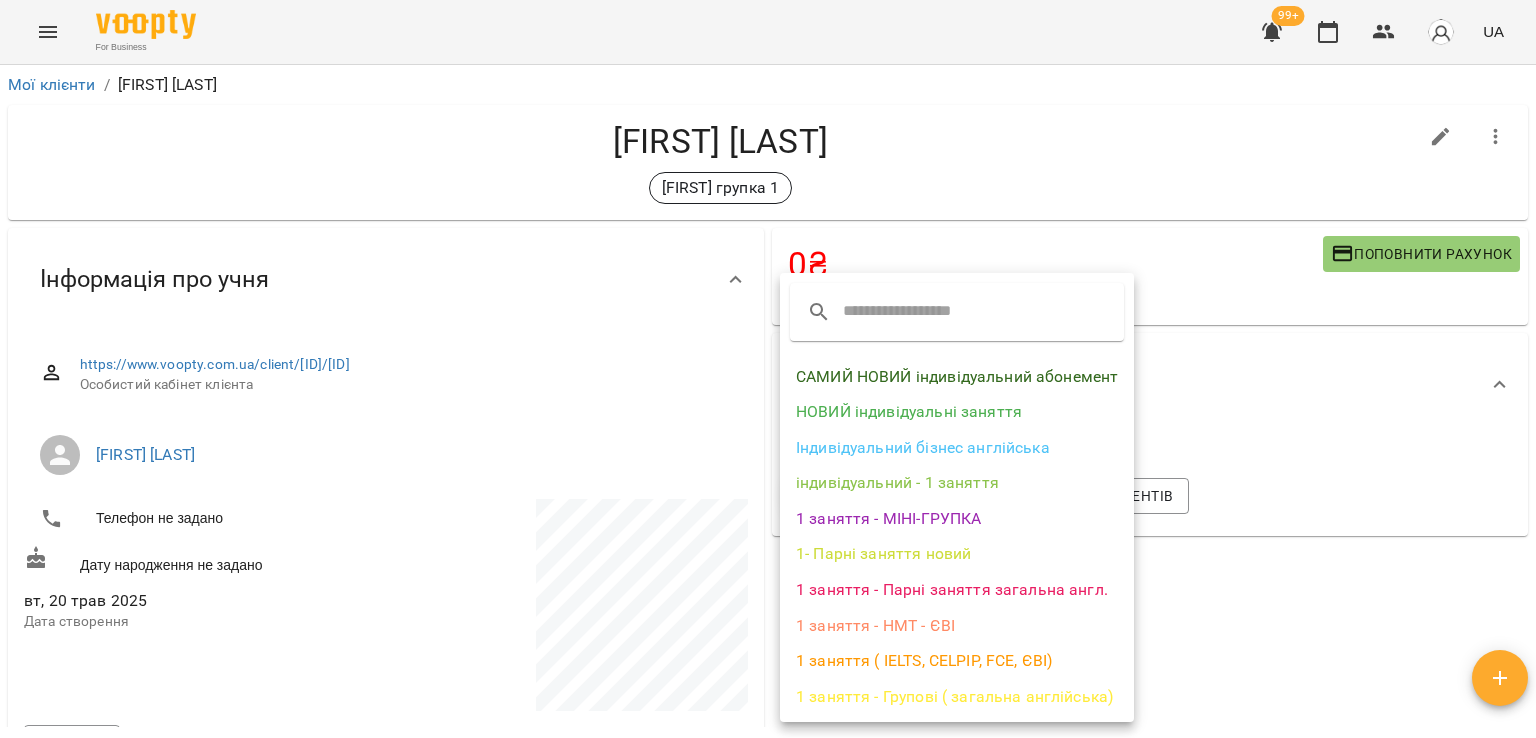 click on "1 заняття - МІНІ-ГРУПКА" at bounding box center [957, 519] 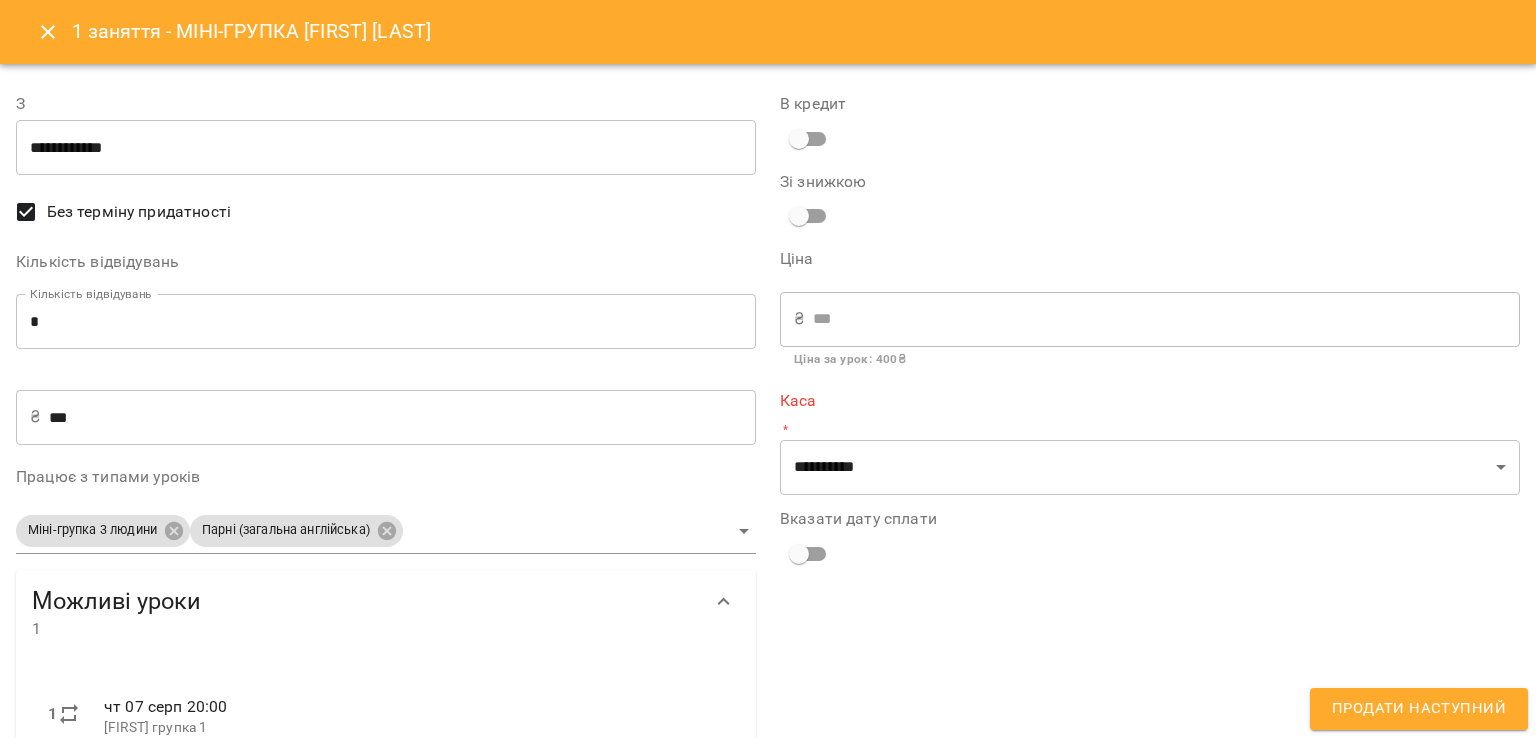 click on "*" at bounding box center [386, 322] 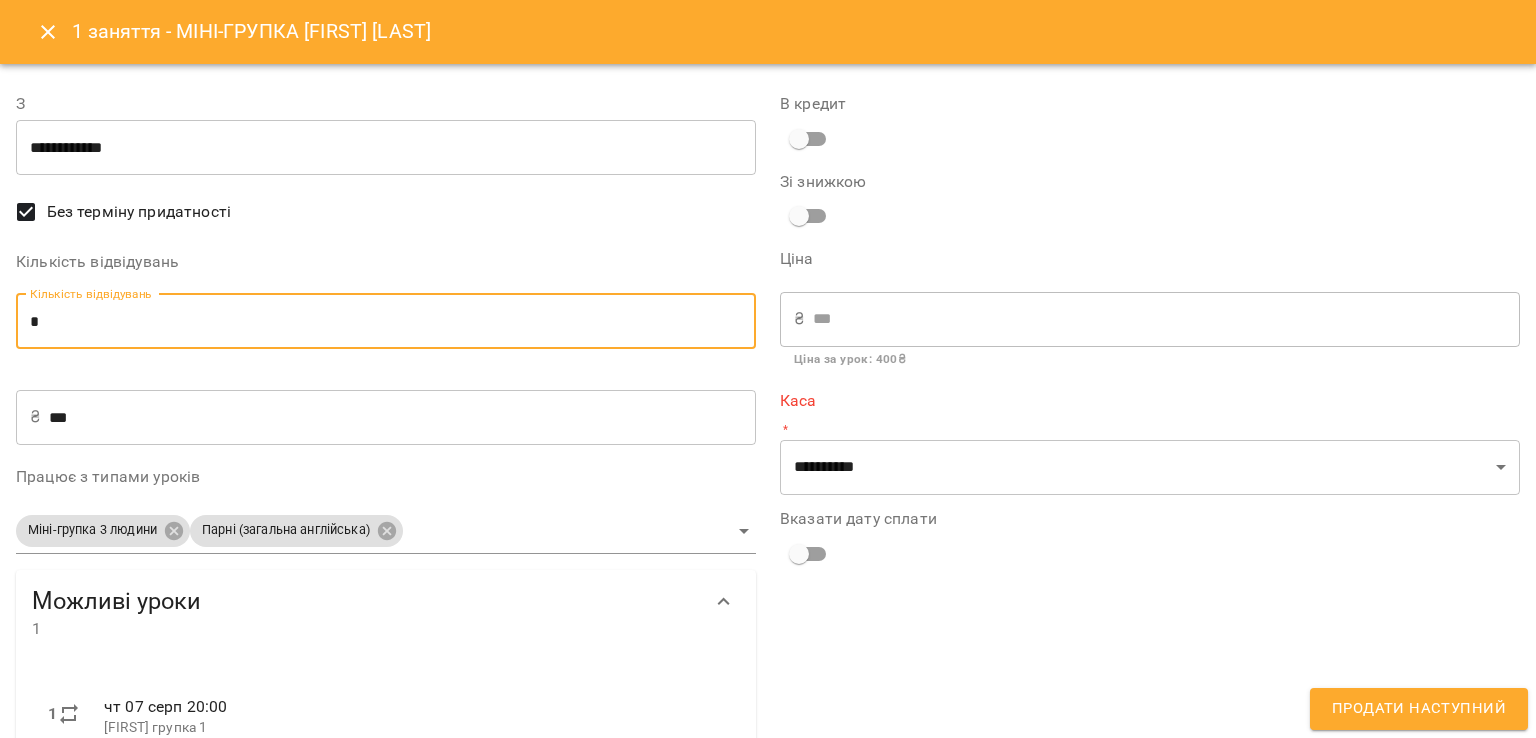 click on "*" at bounding box center (386, 322) 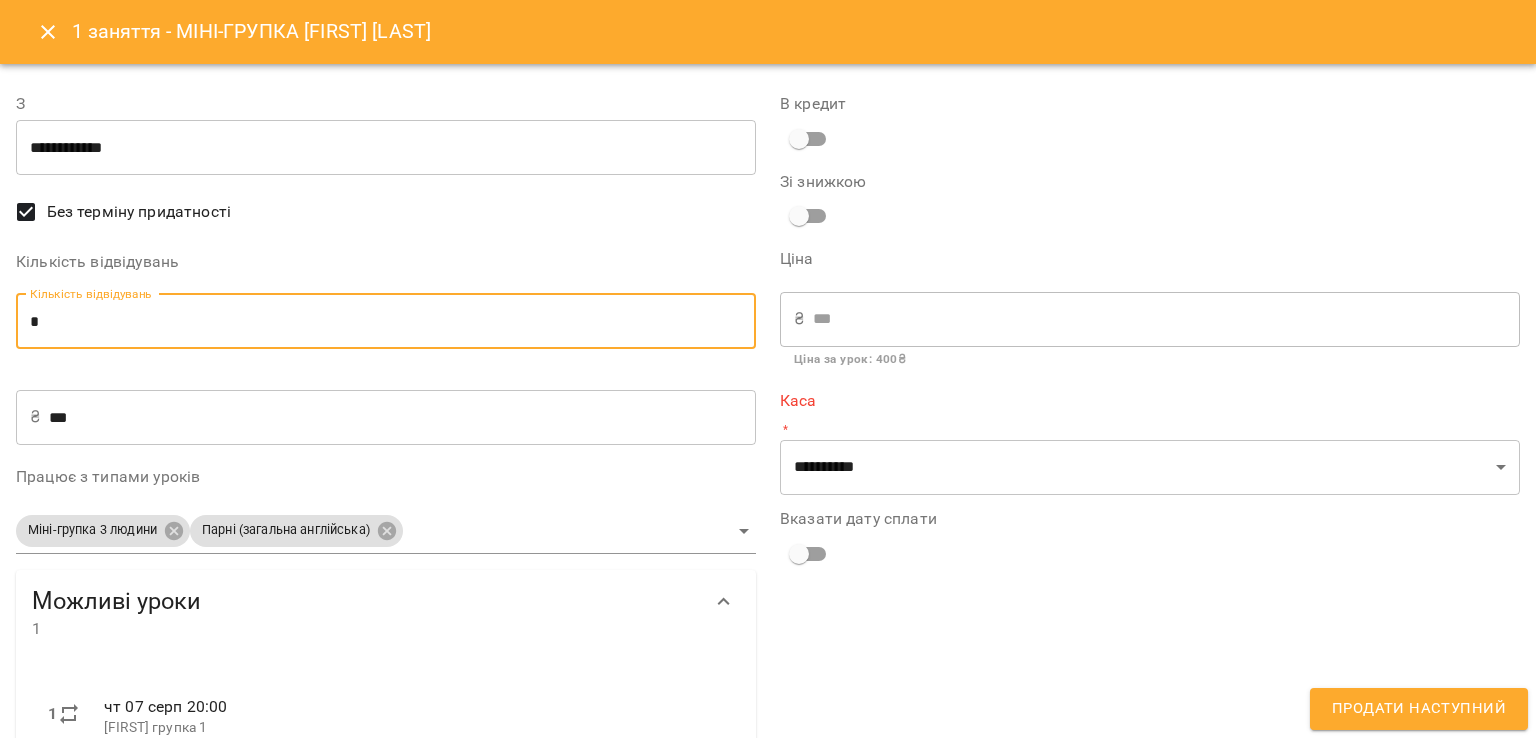 type on "*" 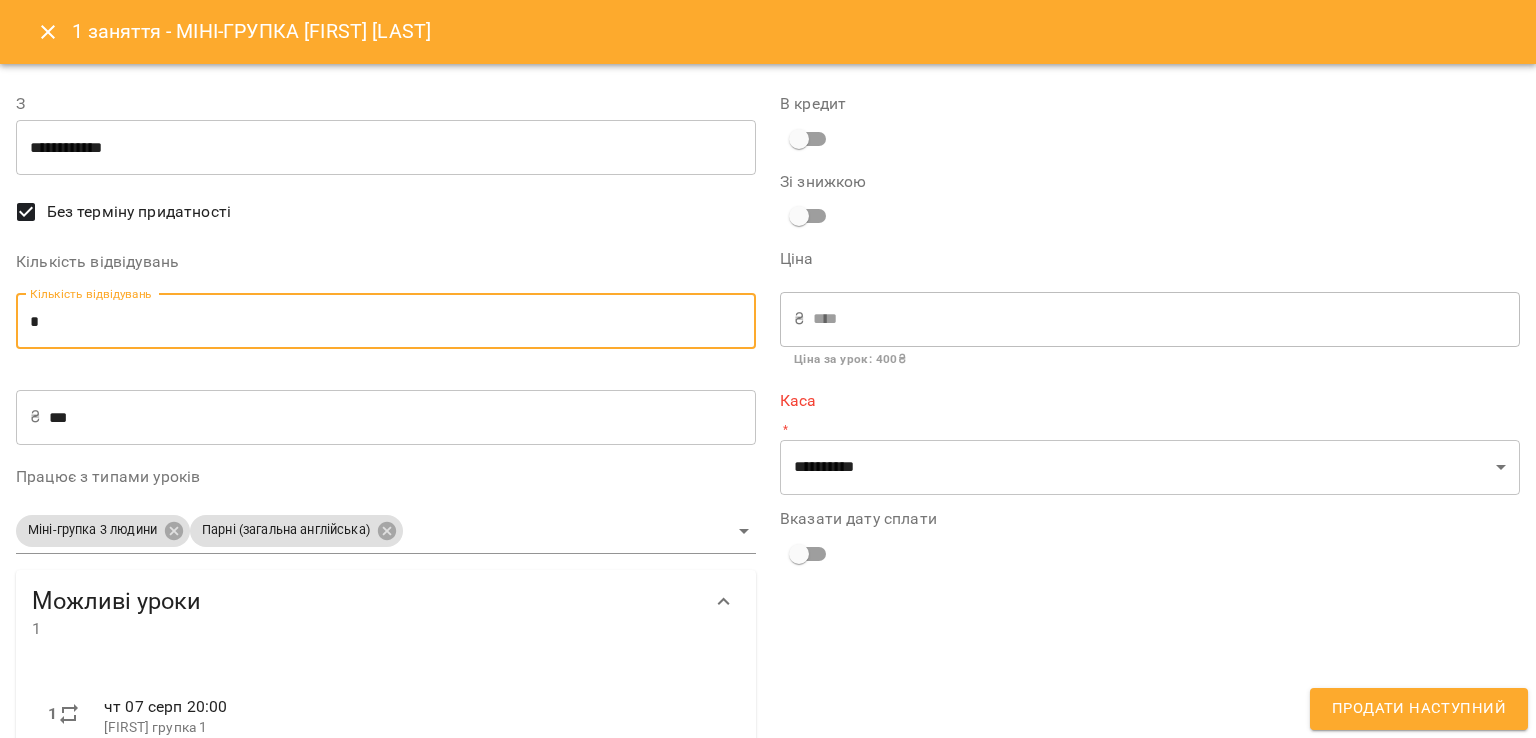 type on "*" 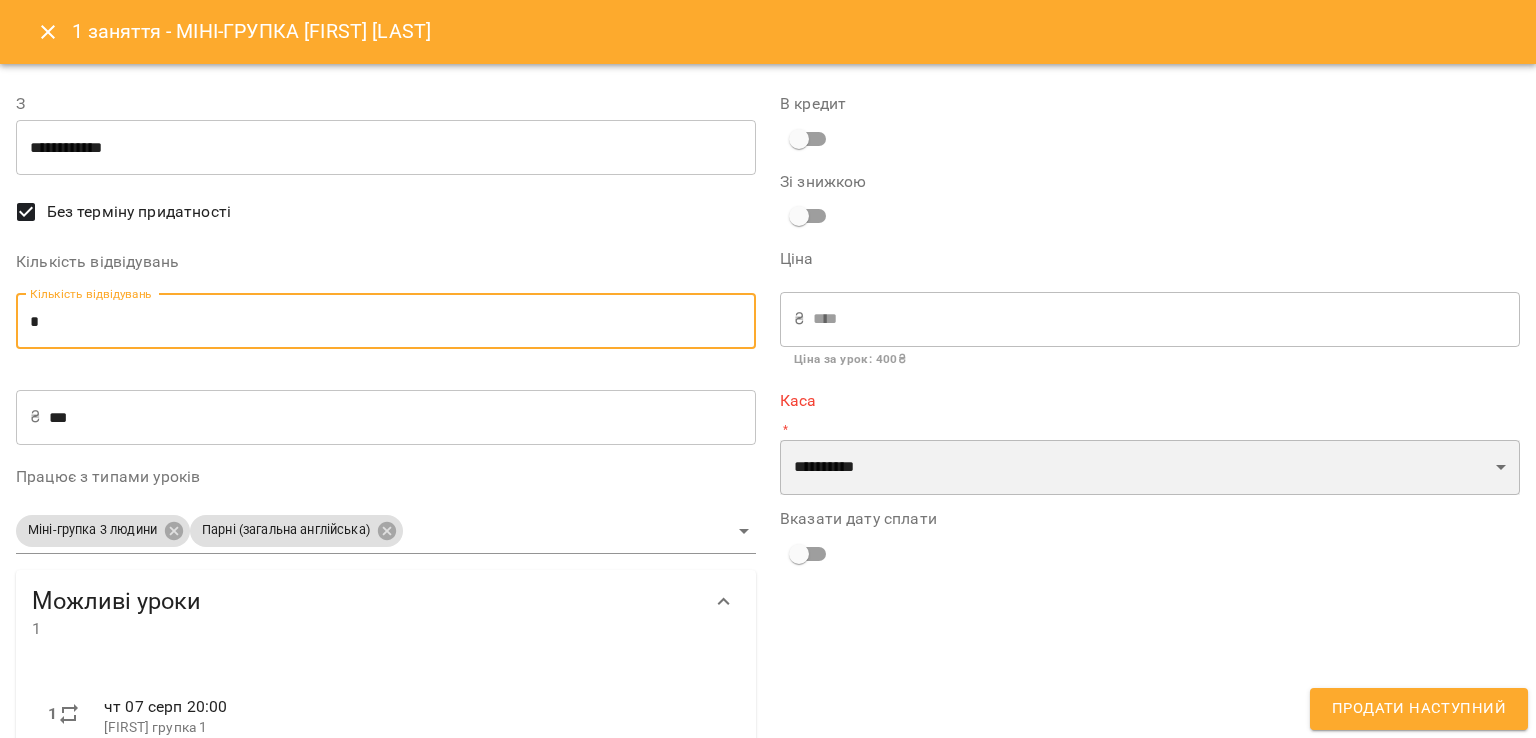 click on "**********" at bounding box center (1150, 468) 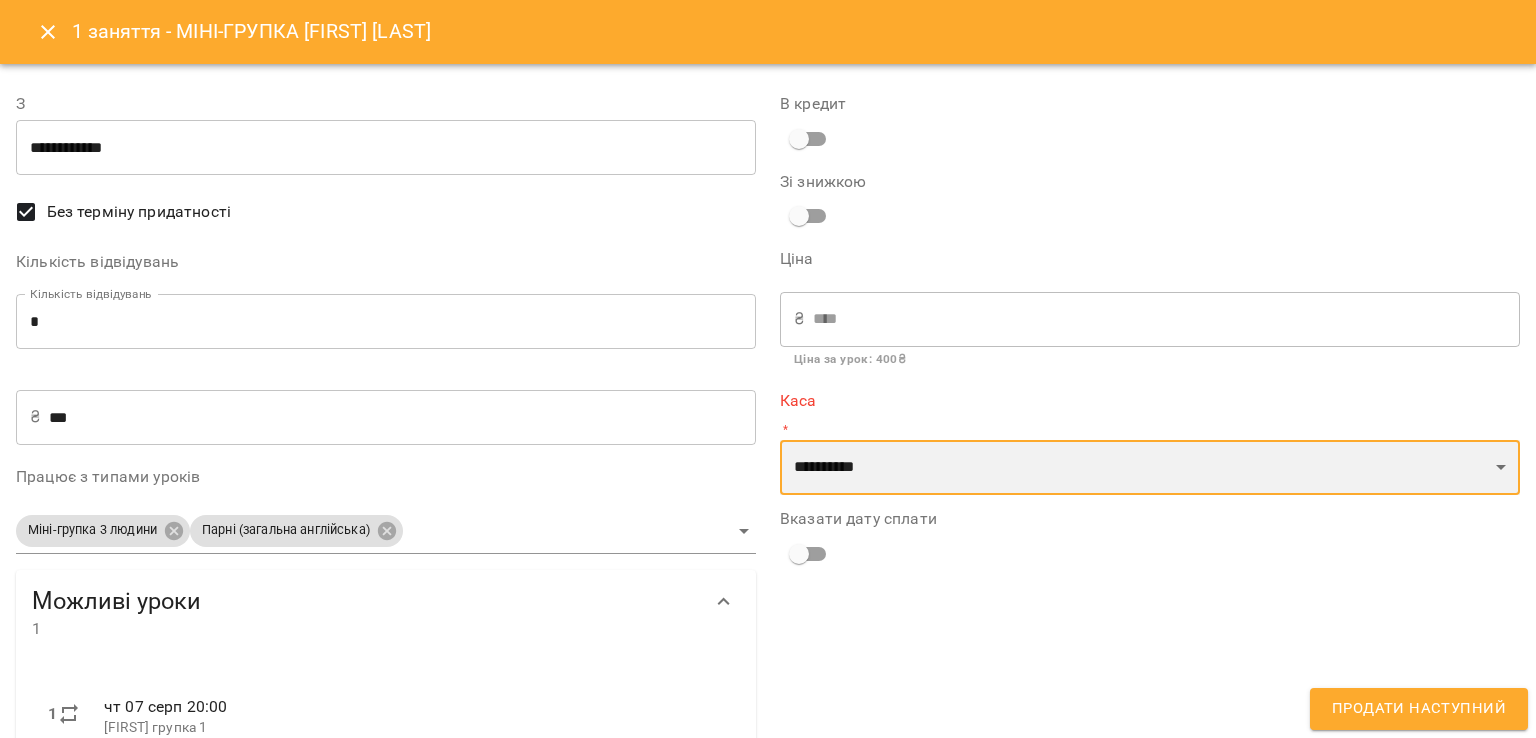 select on "****" 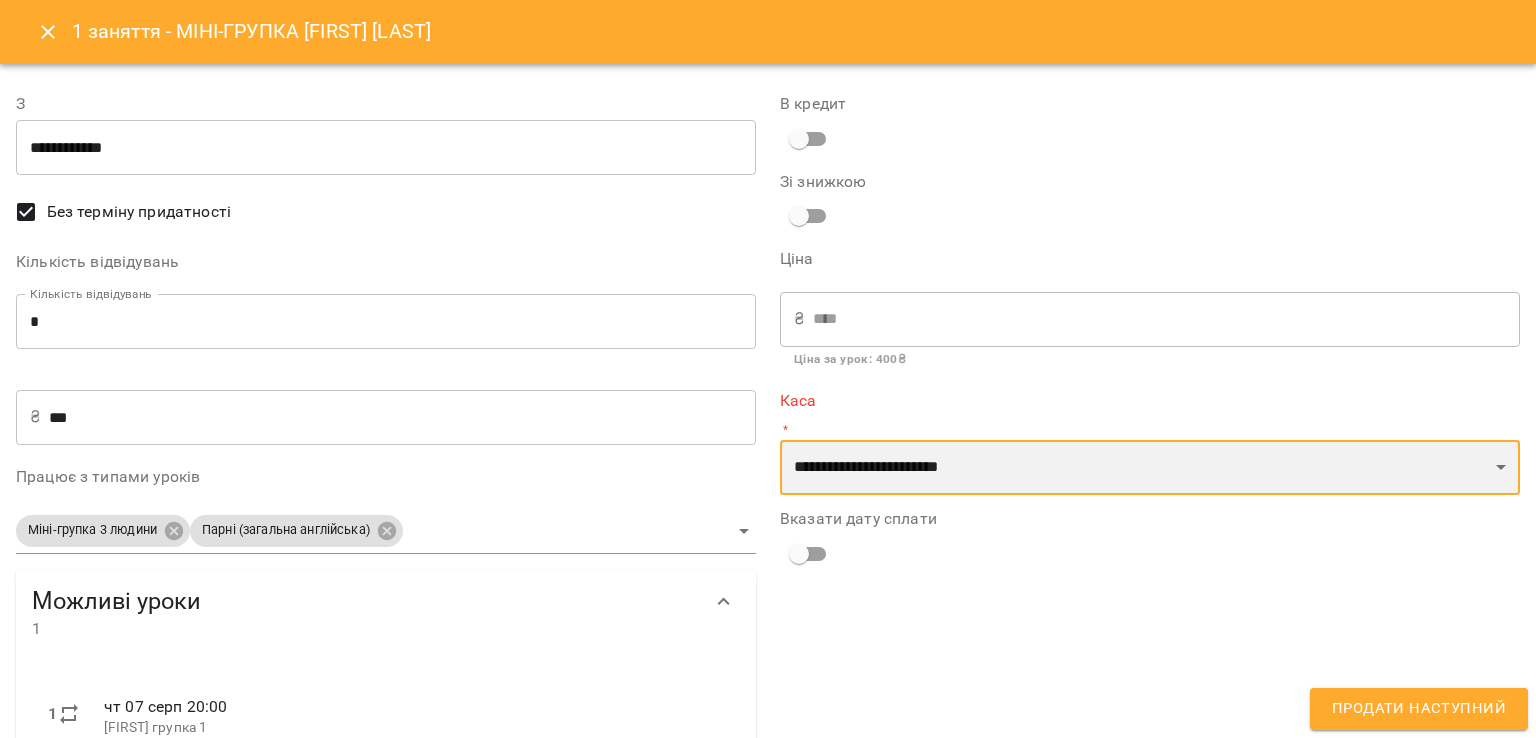click on "**********" at bounding box center (1150, 468) 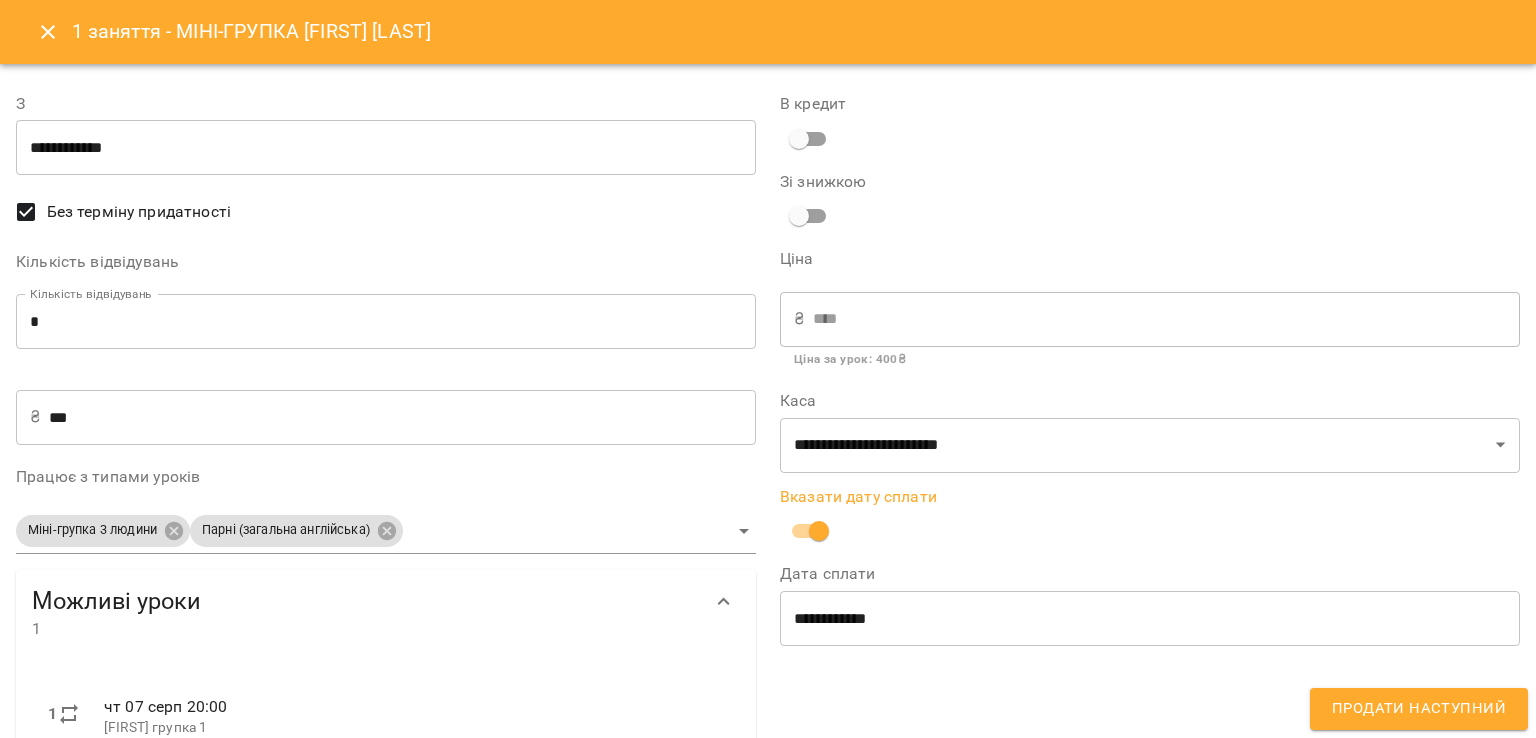 click on "Продати наступний" at bounding box center (1419, 709) 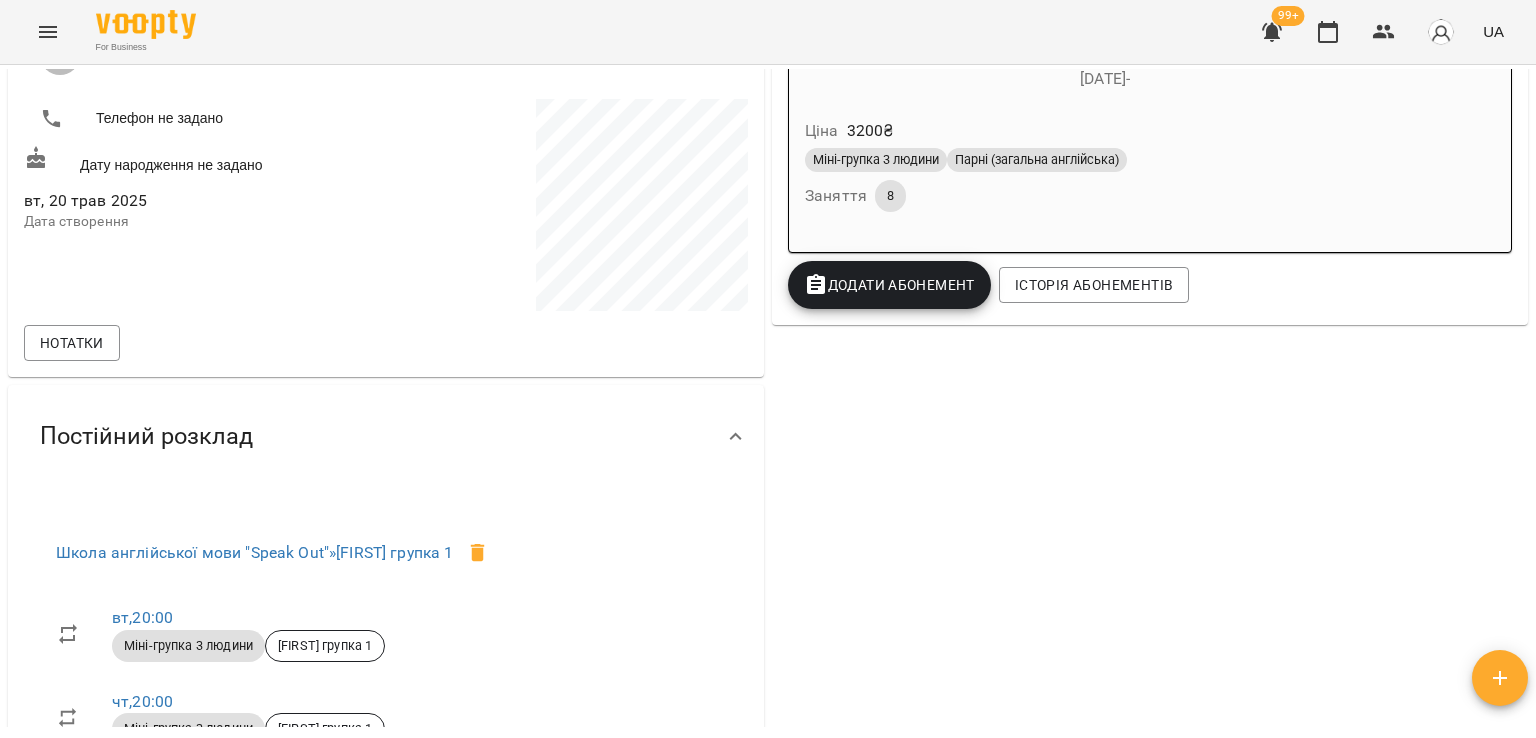 scroll, scrollTop: 0, scrollLeft: 0, axis: both 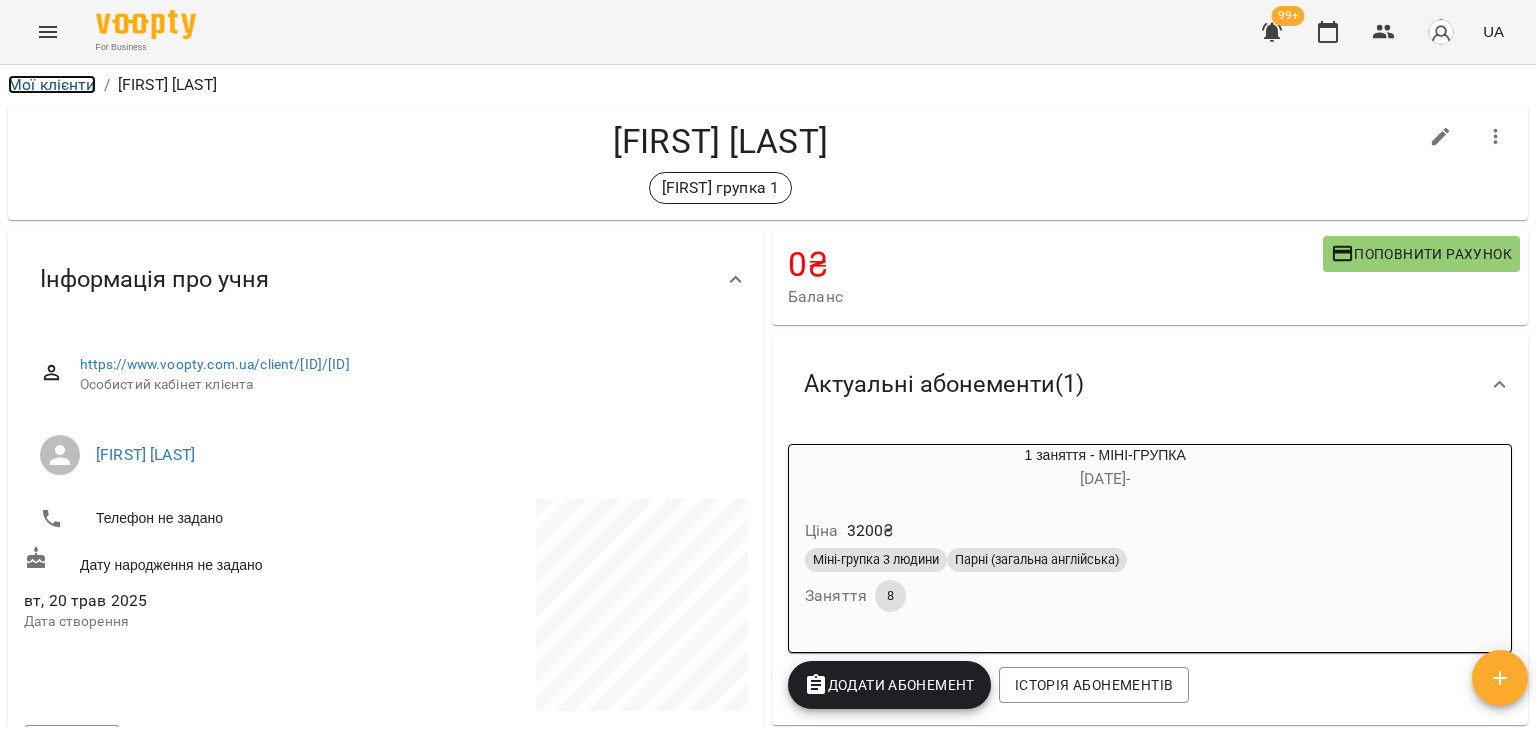click on "Мої клієнти" at bounding box center (52, 84) 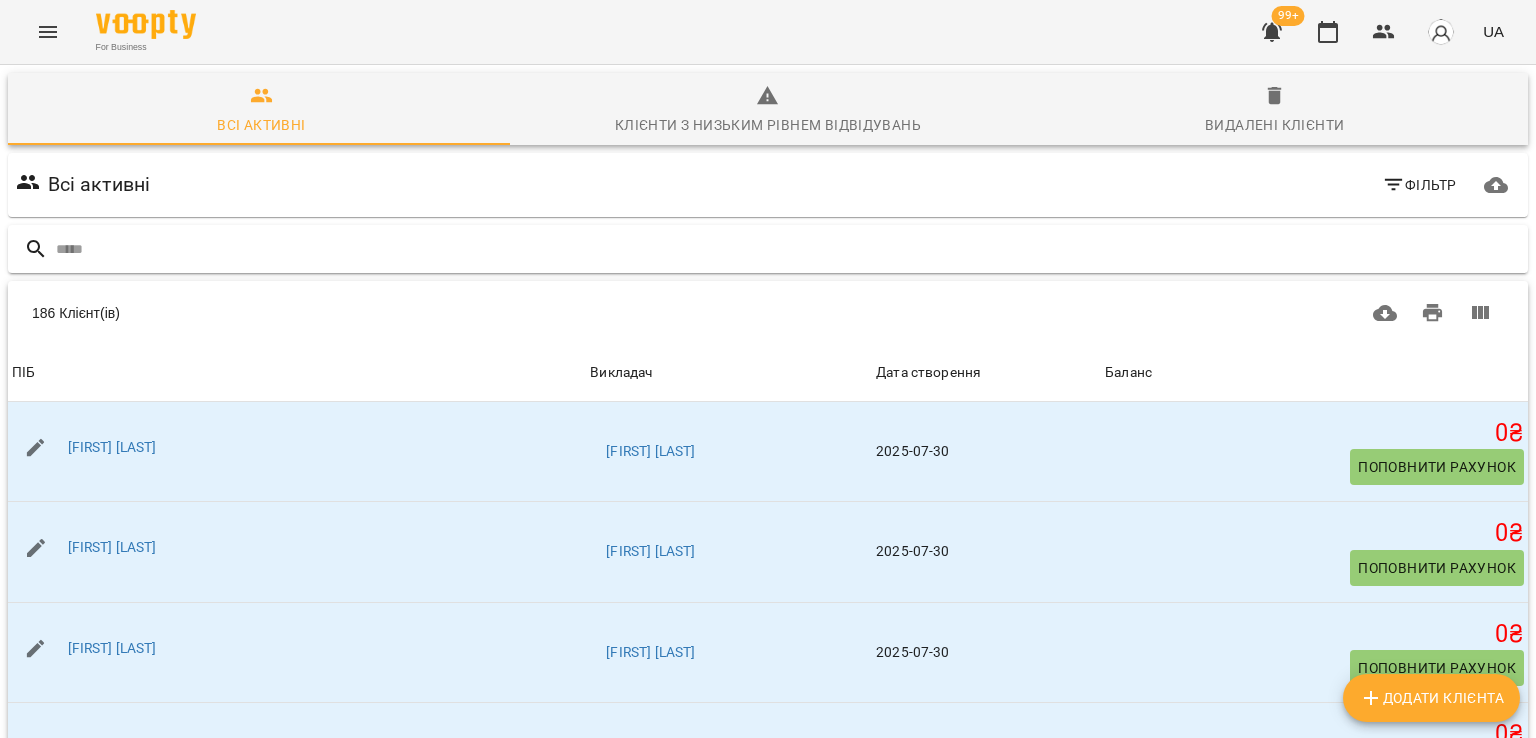 click at bounding box center [788, 249] 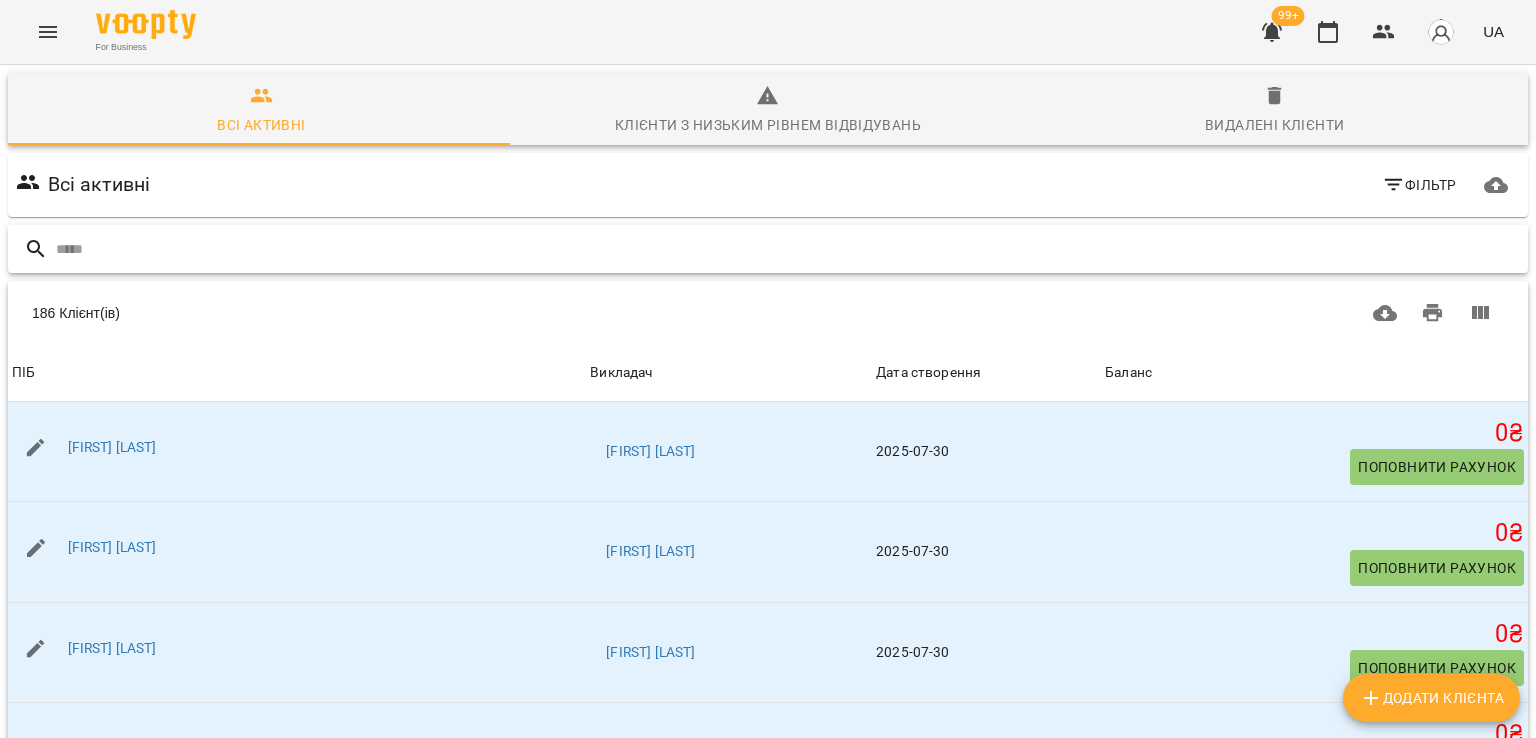 click at bounding box center [788, 249] 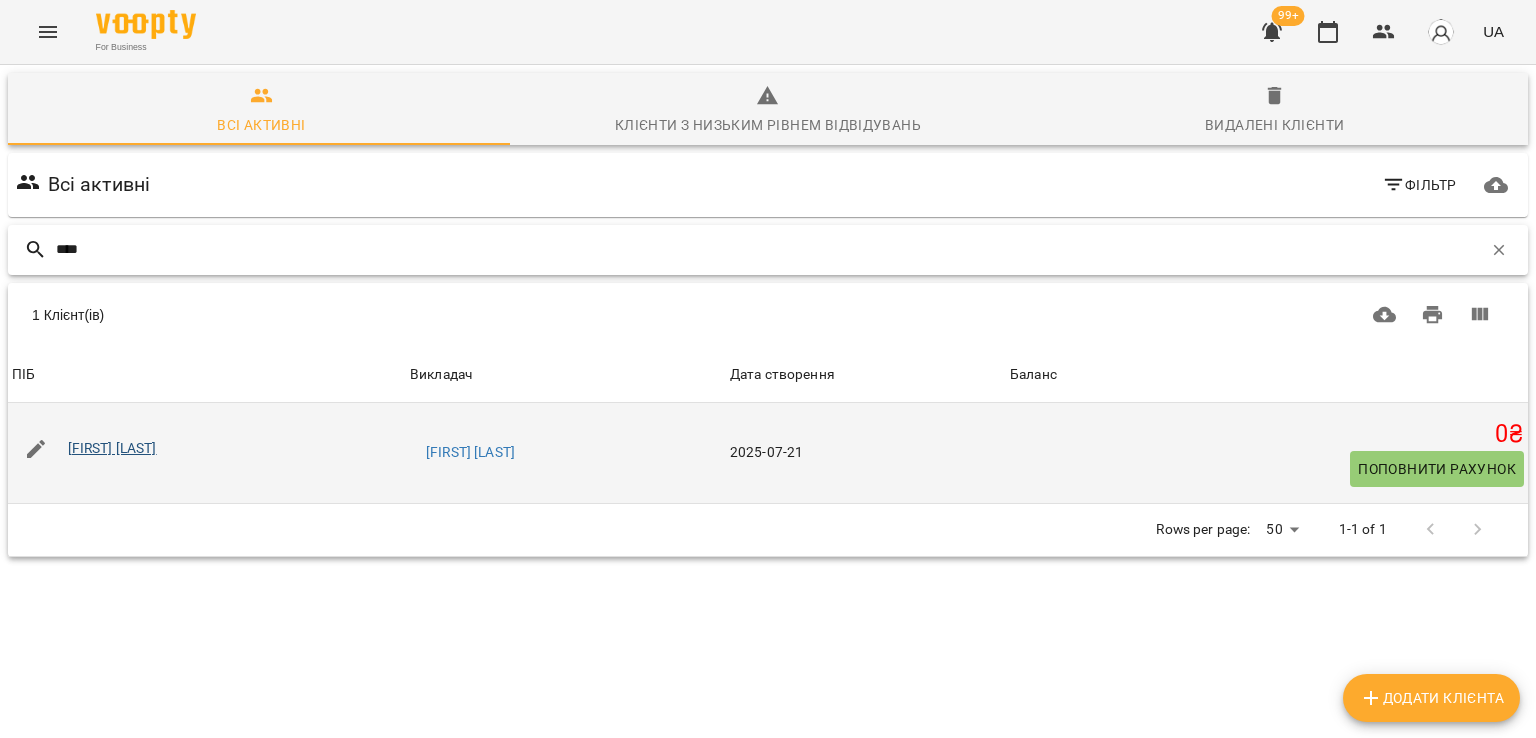 type on "****" 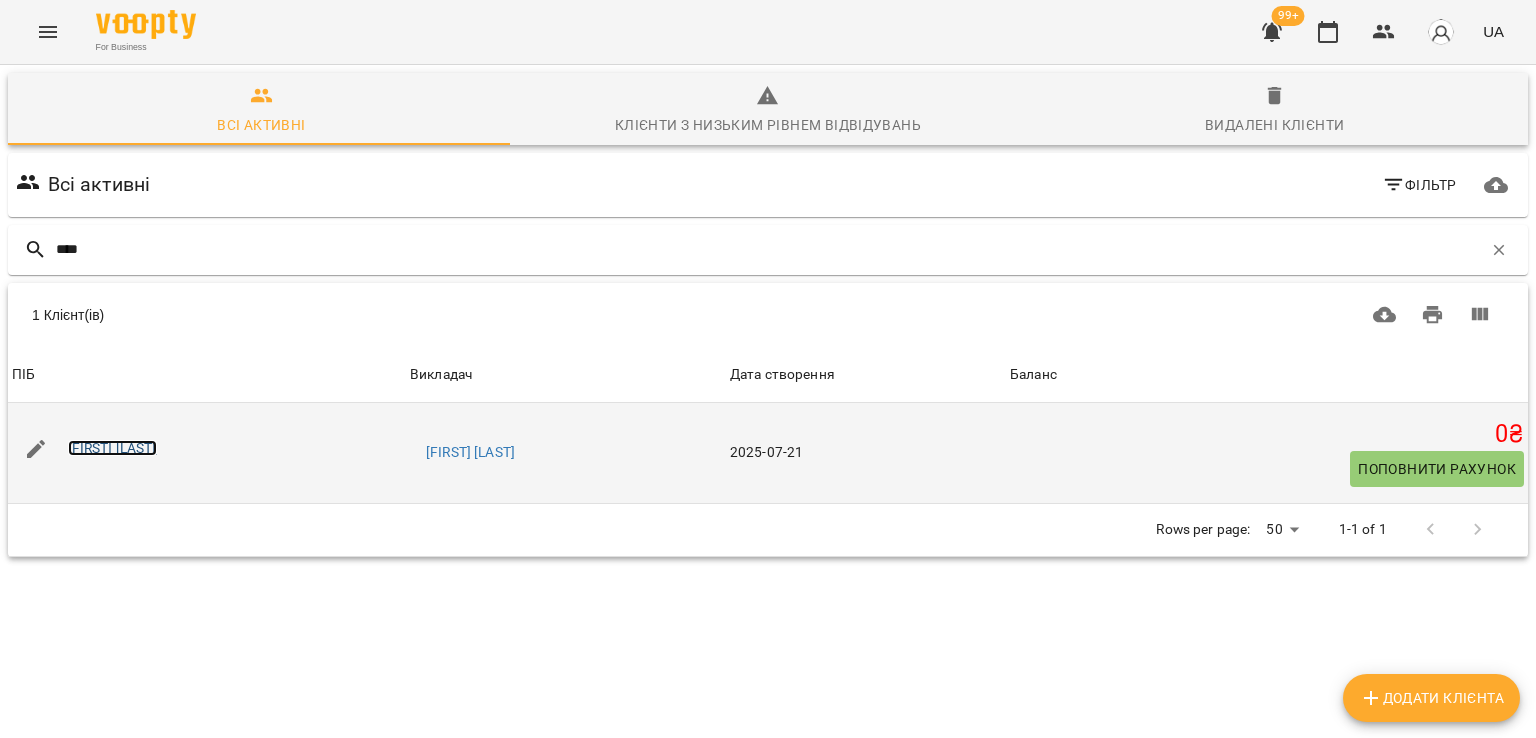 click on "[FIRST] [LAST]" at bounding box center (112, 448) 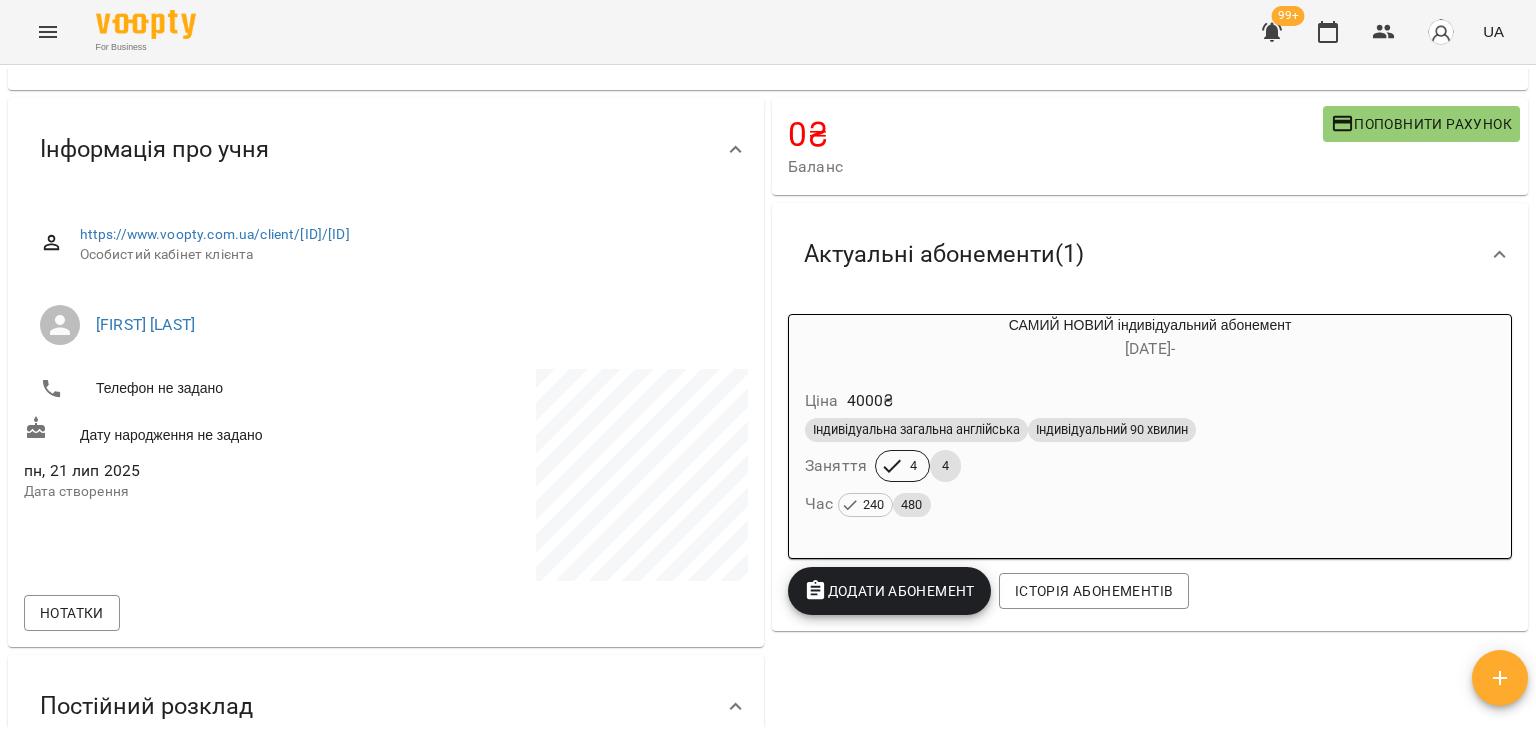 scroll, scrollTop: 0, scrollLeft: 0, axis: both 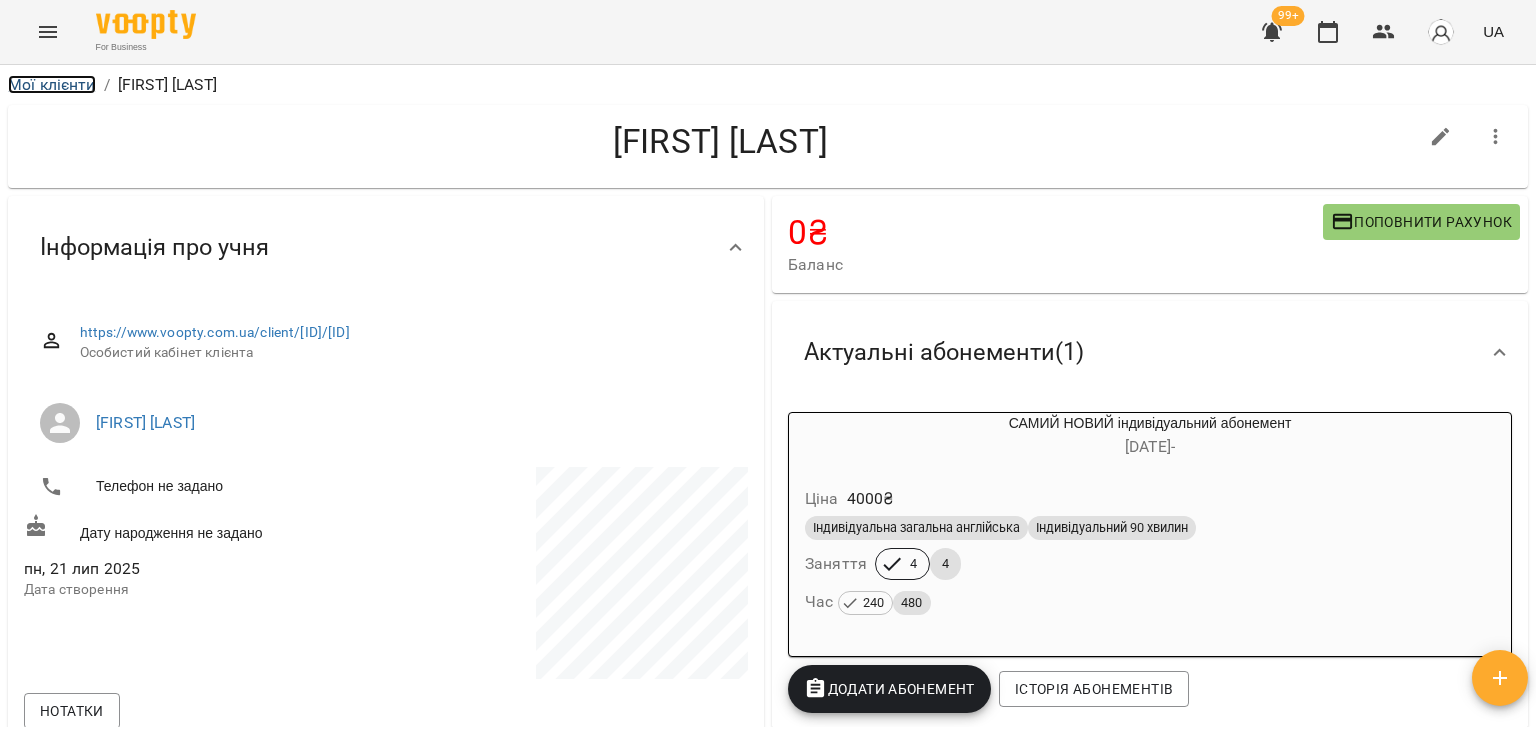 click on "Мої клієнти" at bounding box center [52, 84] 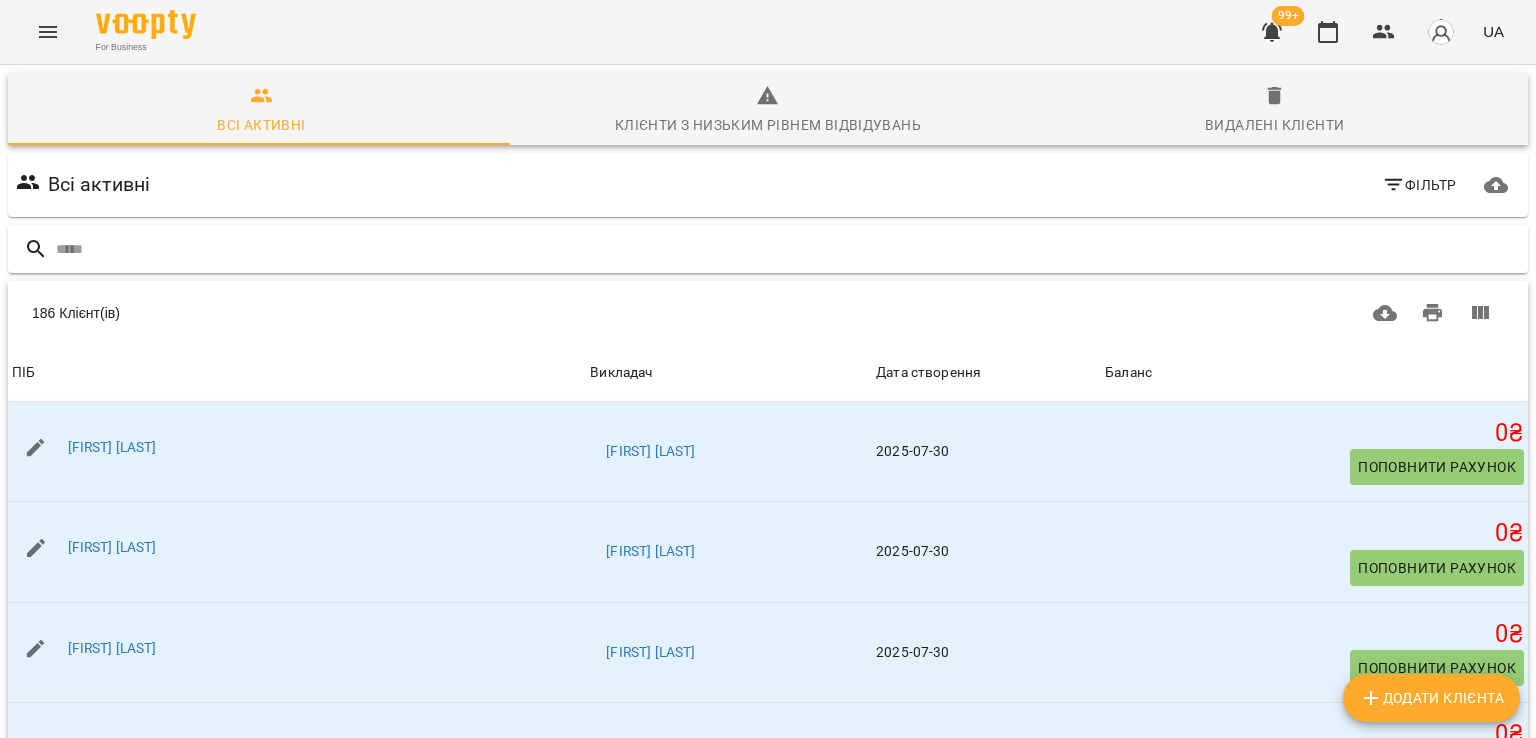 click at bounding box center [788, 249] 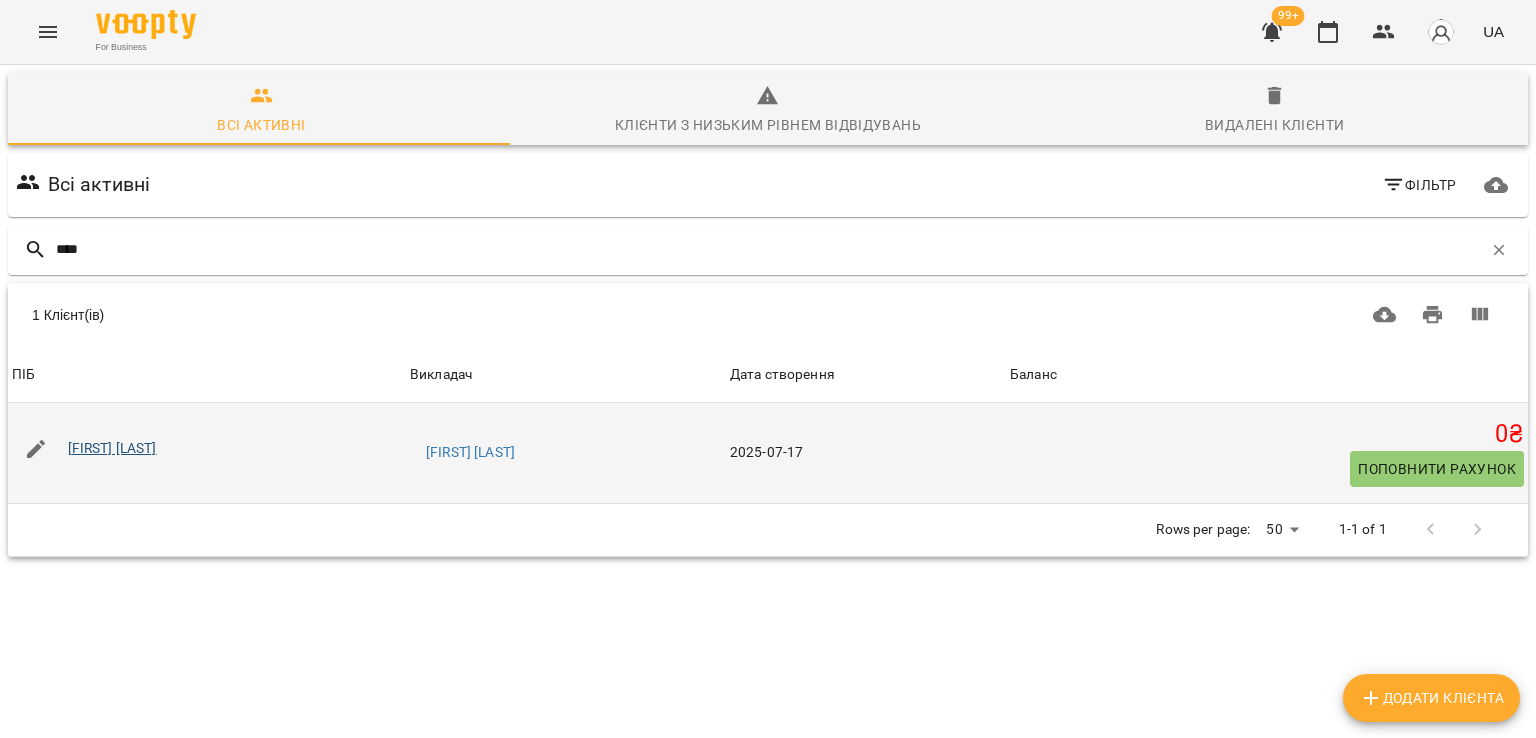type on "****" 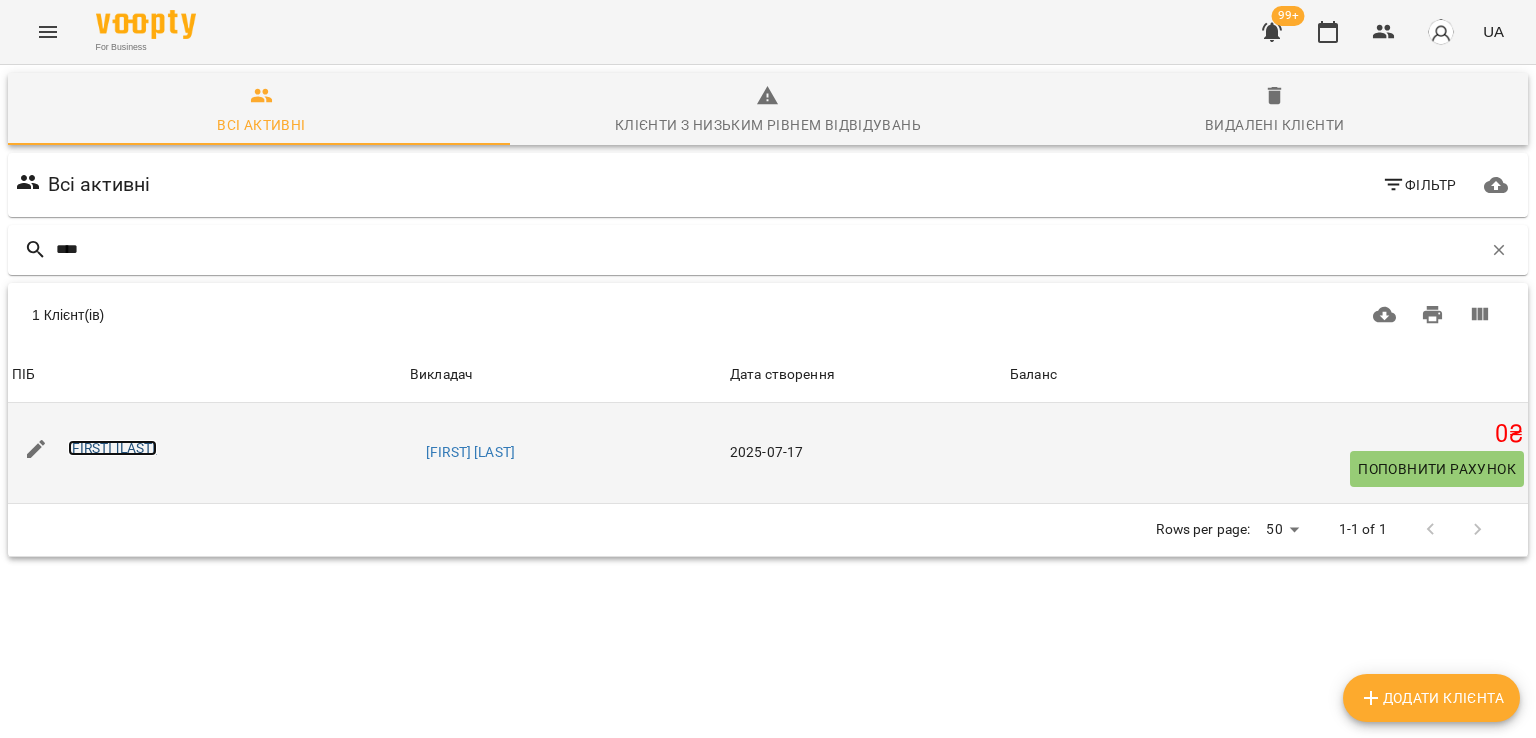 click on "[FIRST] [LAST]" at bounding box center (112, 448) 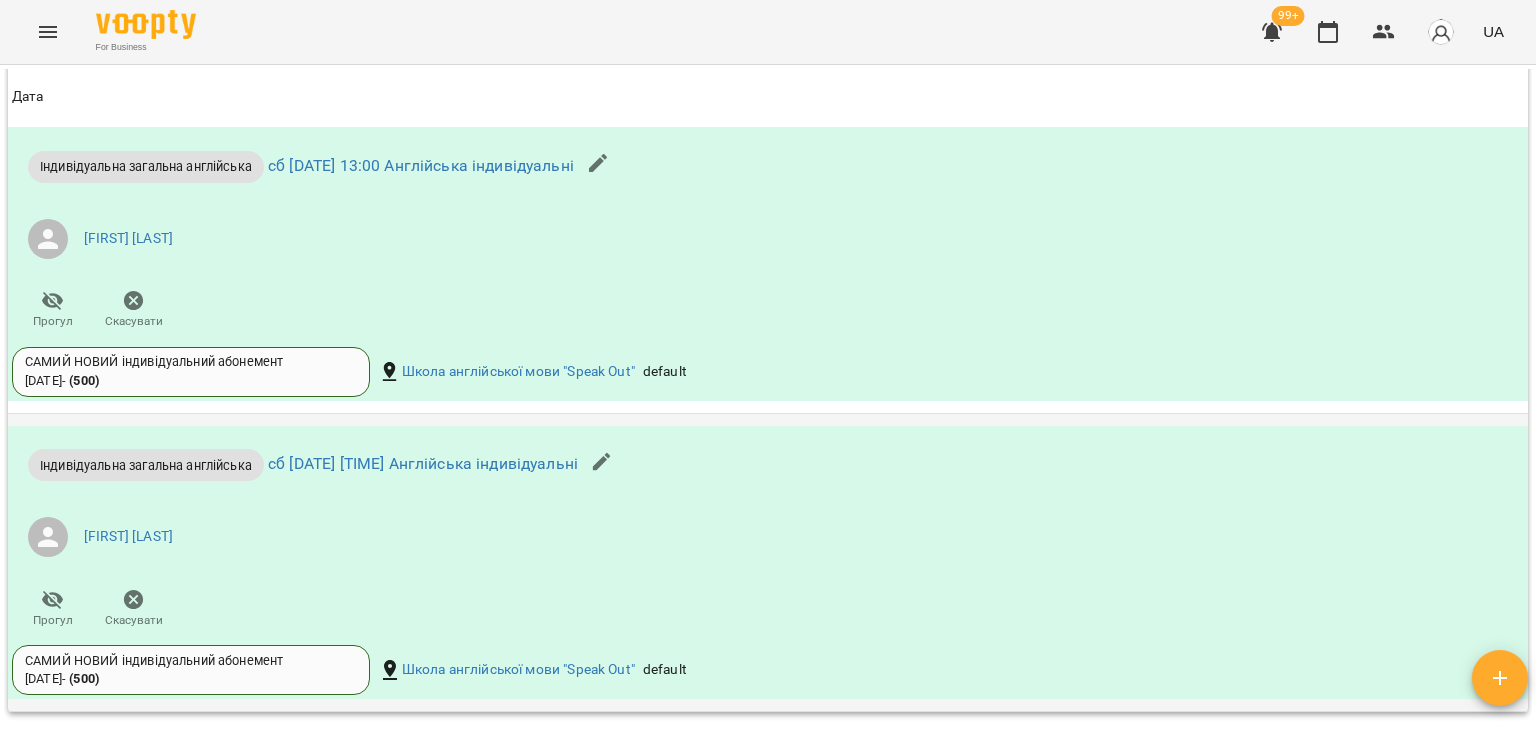 scroll, scrollTop: 1300, scrollLeft: 0, axis: vertical 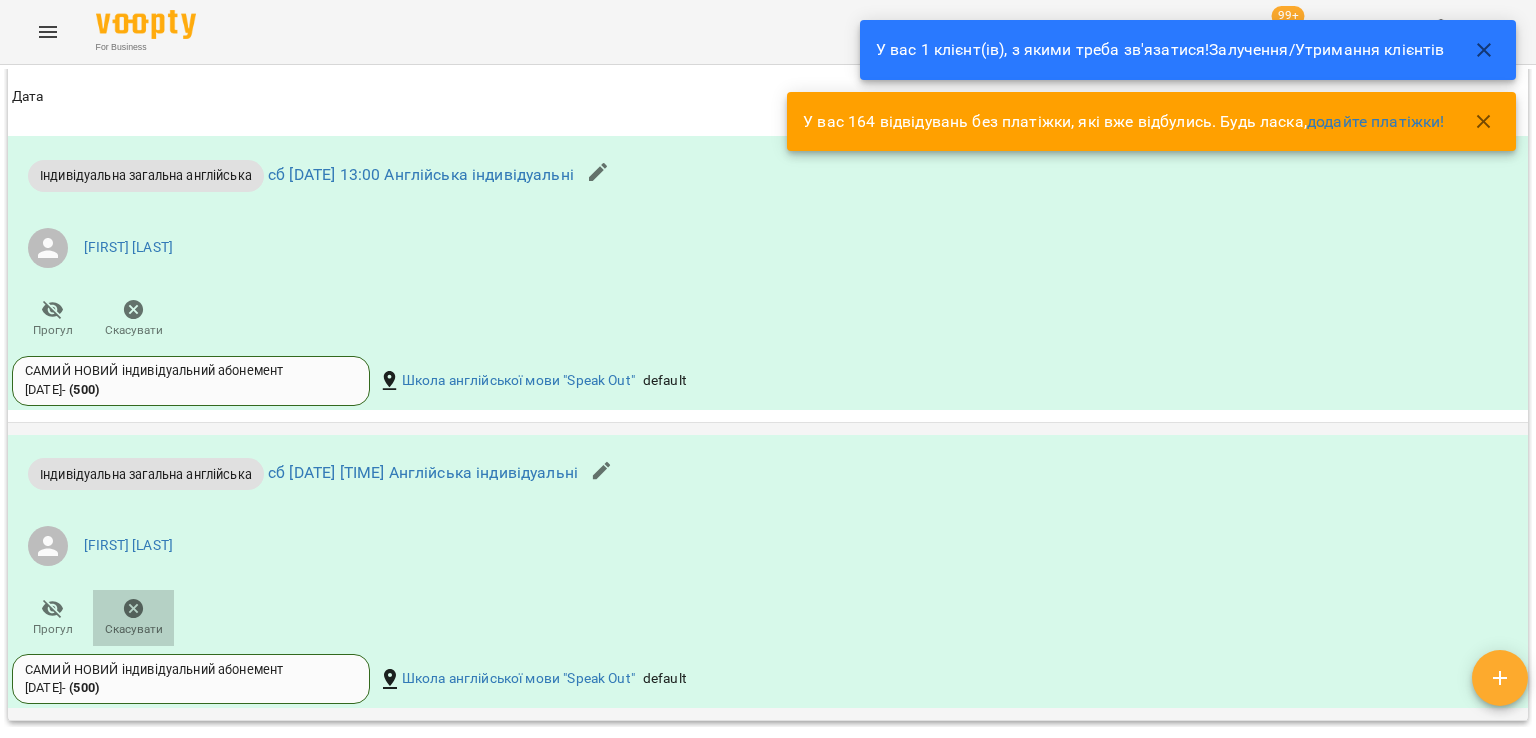 click 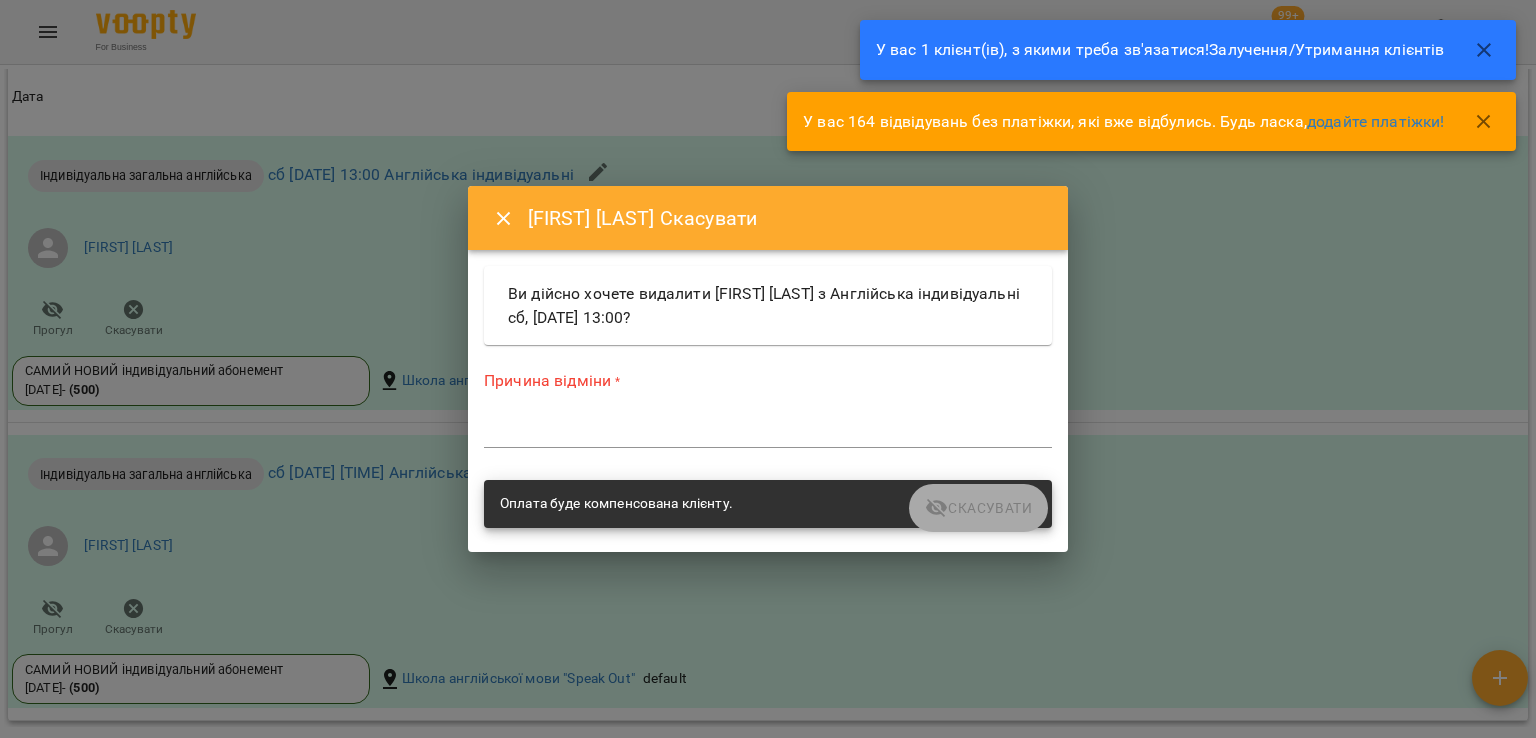 click at bounding box center (768, 431) 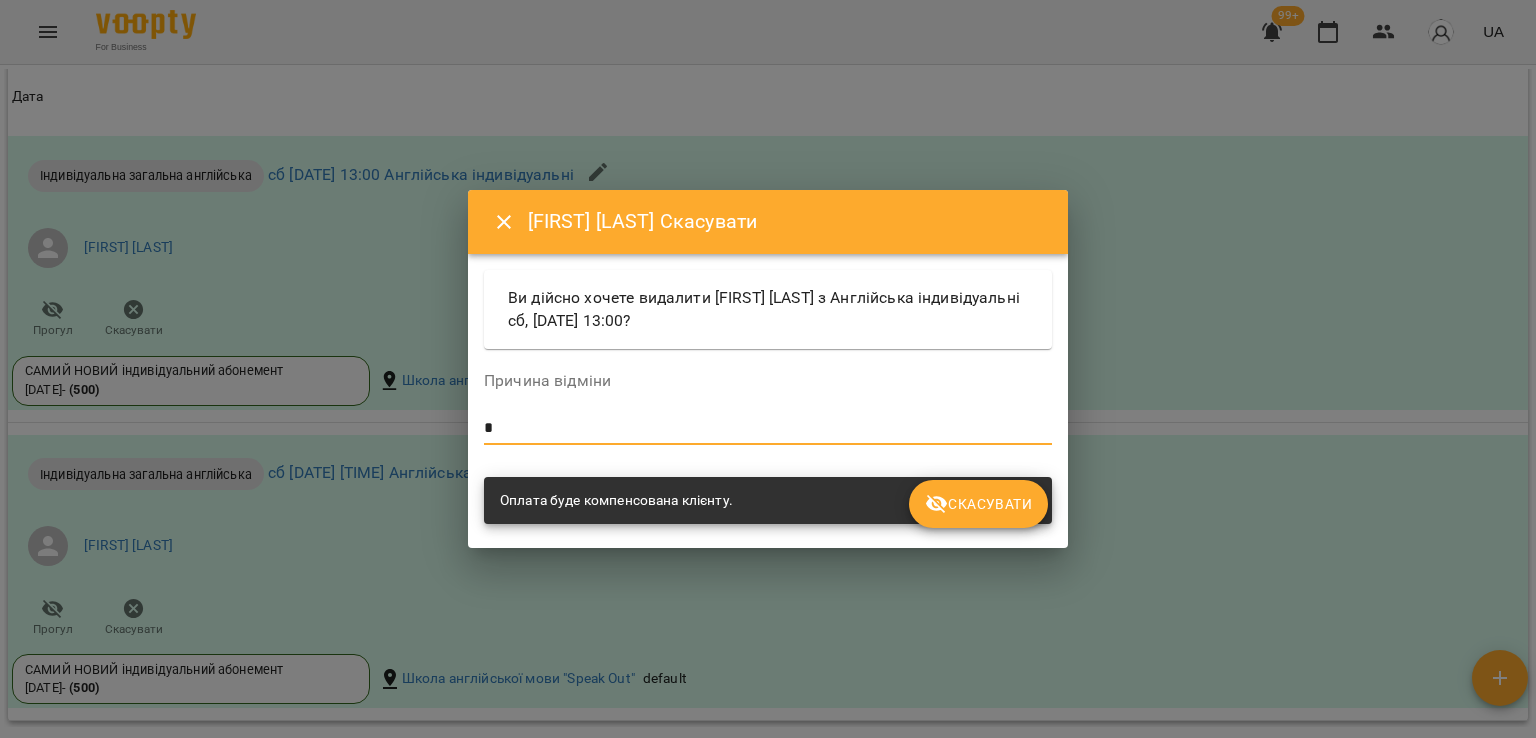 type on "*" 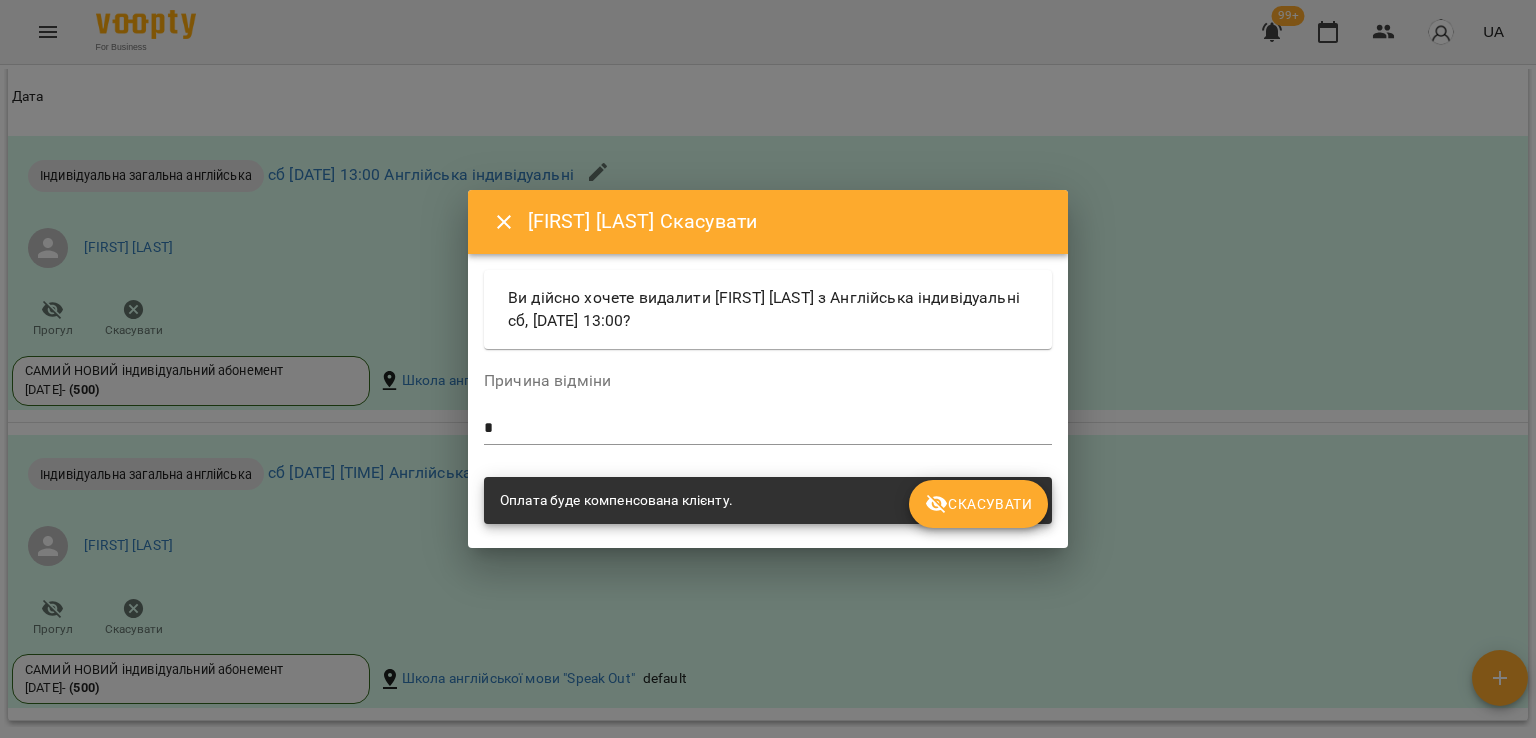 click on "Скасувати" at bounding box center (978, 504) 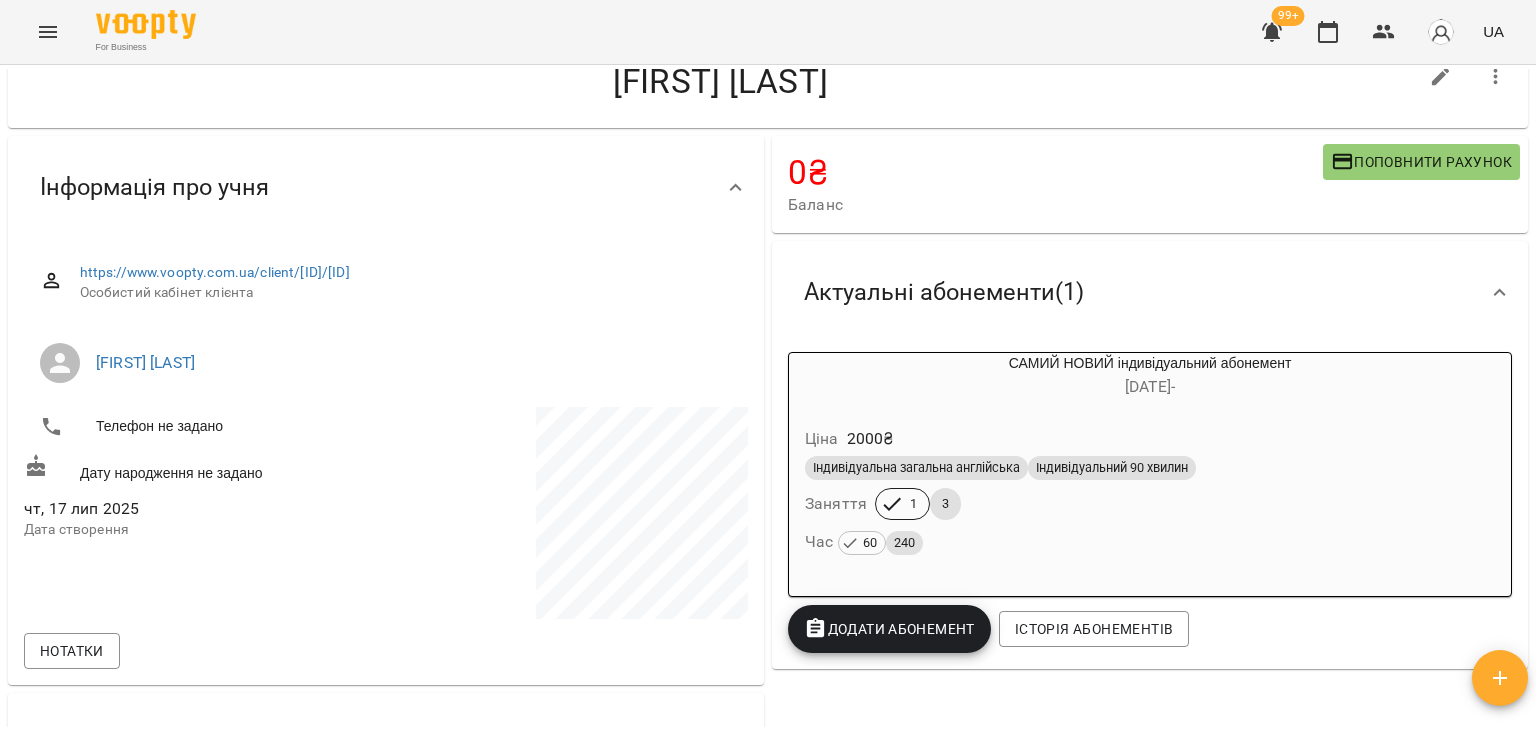 scroll, scrollTop: 0, scrollLeft: 0, axis: both 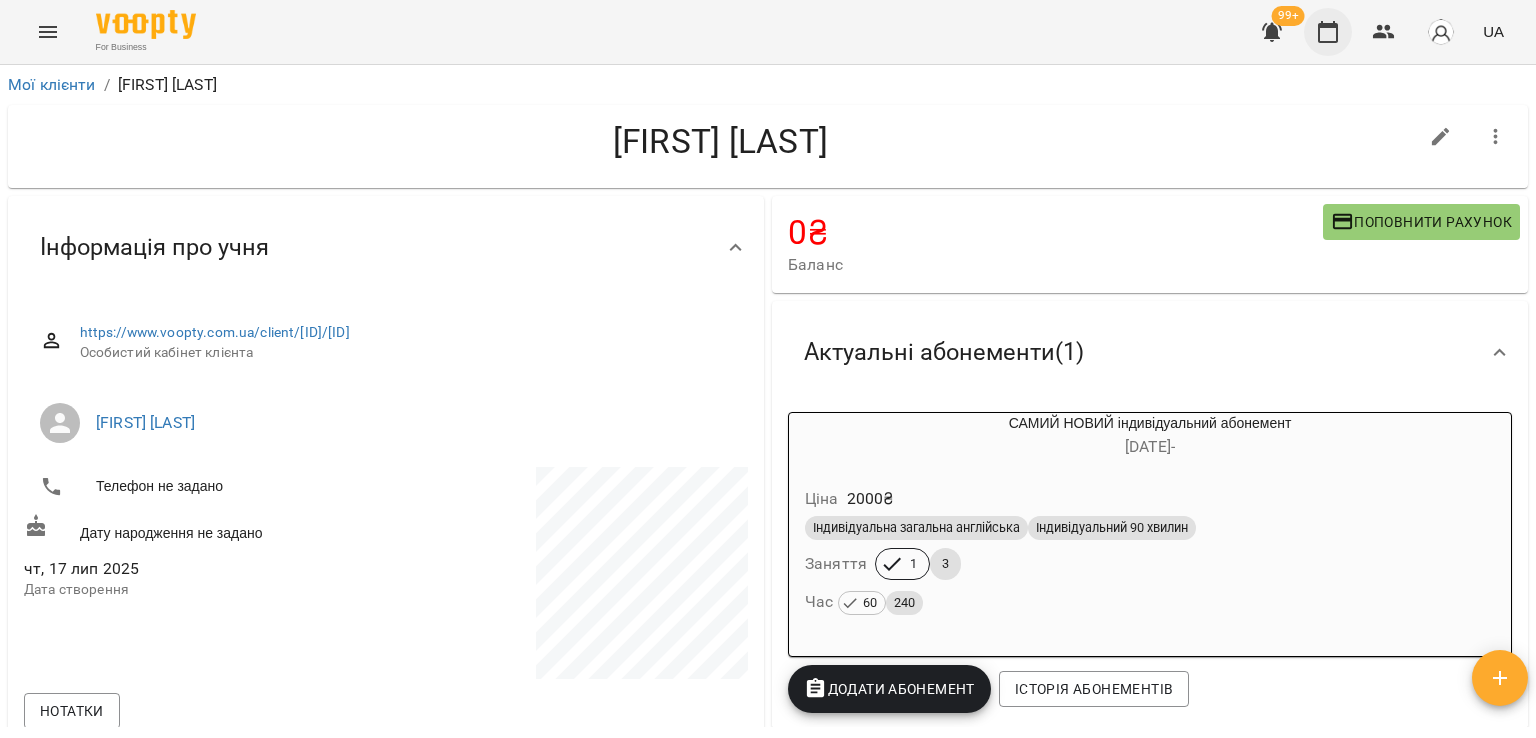 click 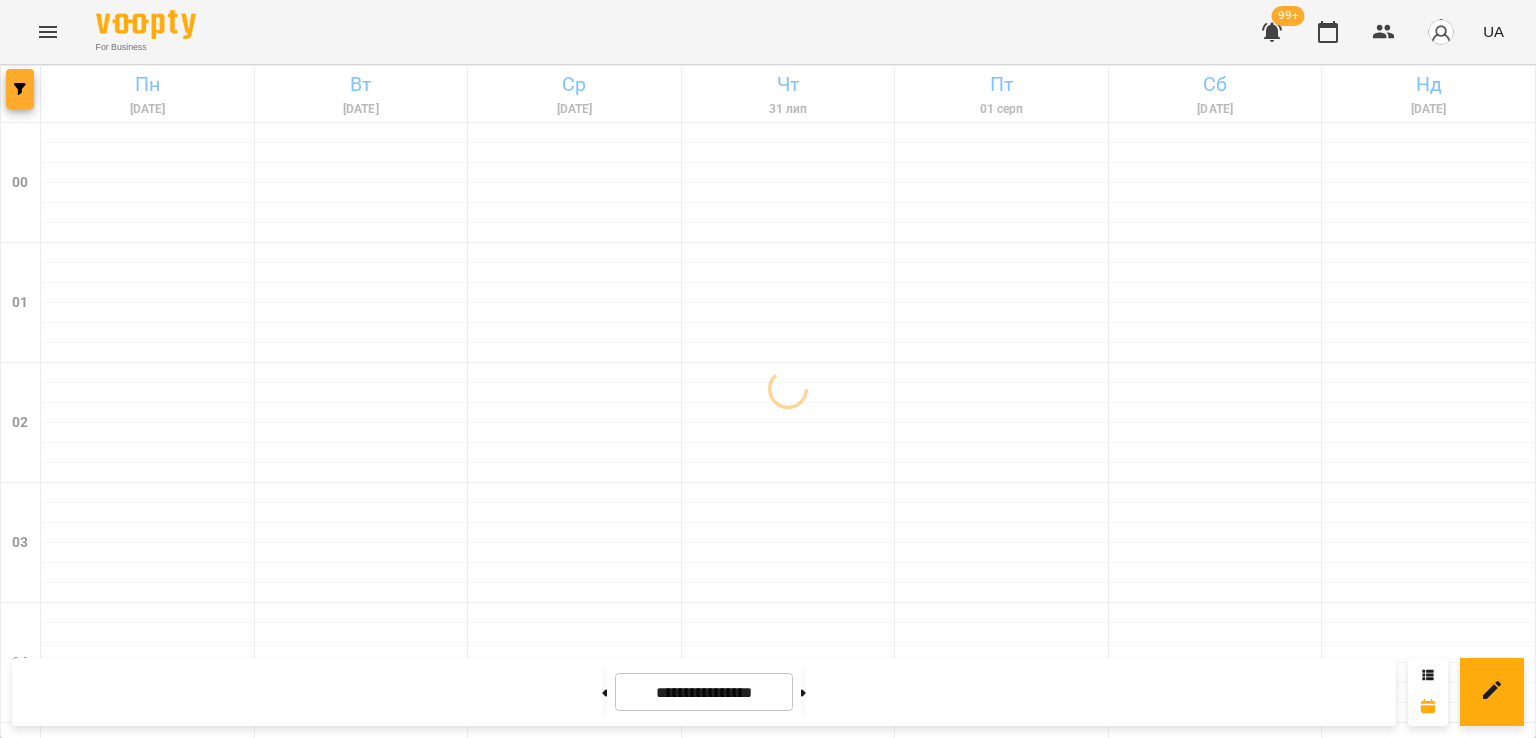 click at bounding box center [20, 89] 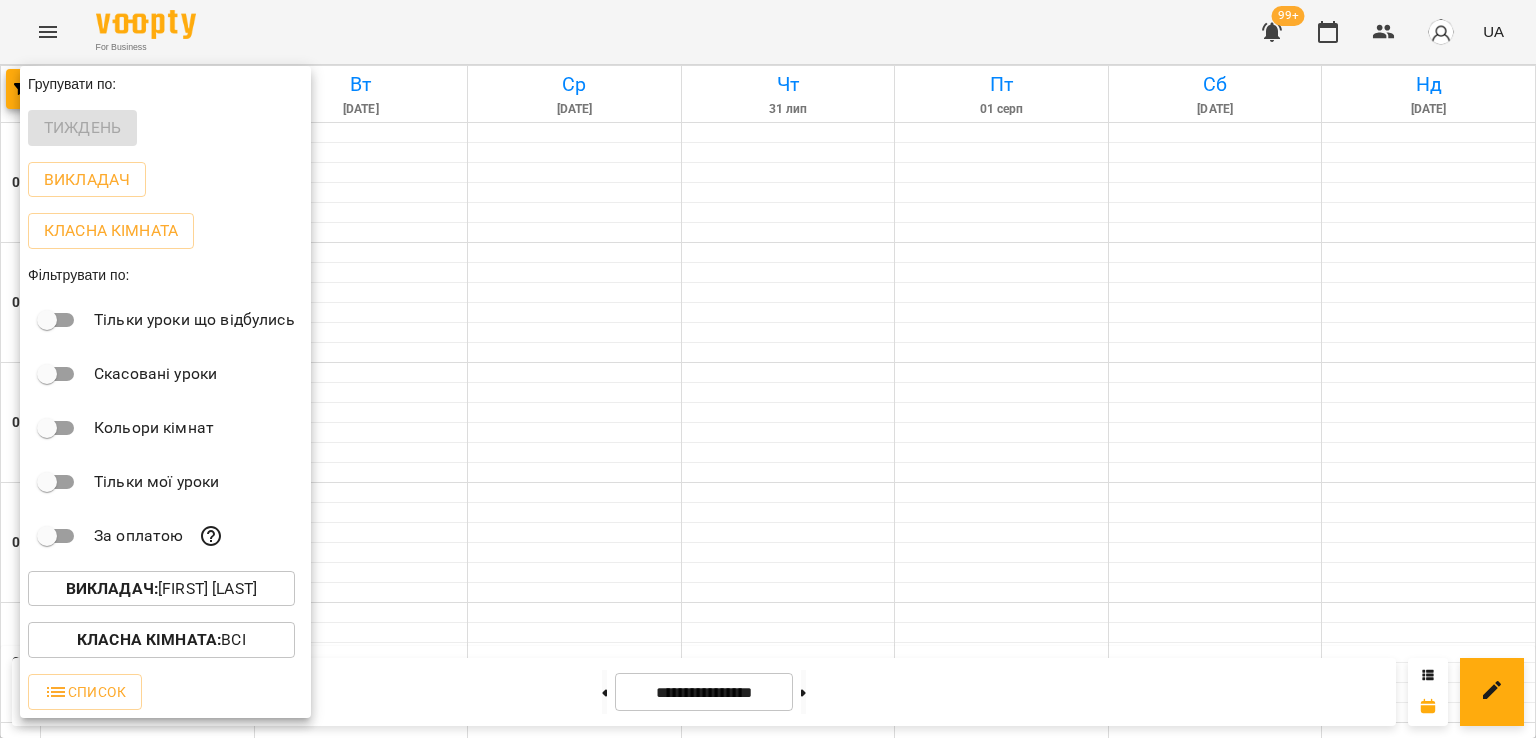 click on "Викладач :  [FIRST] [LAST]" at bounding box center (161, 589) 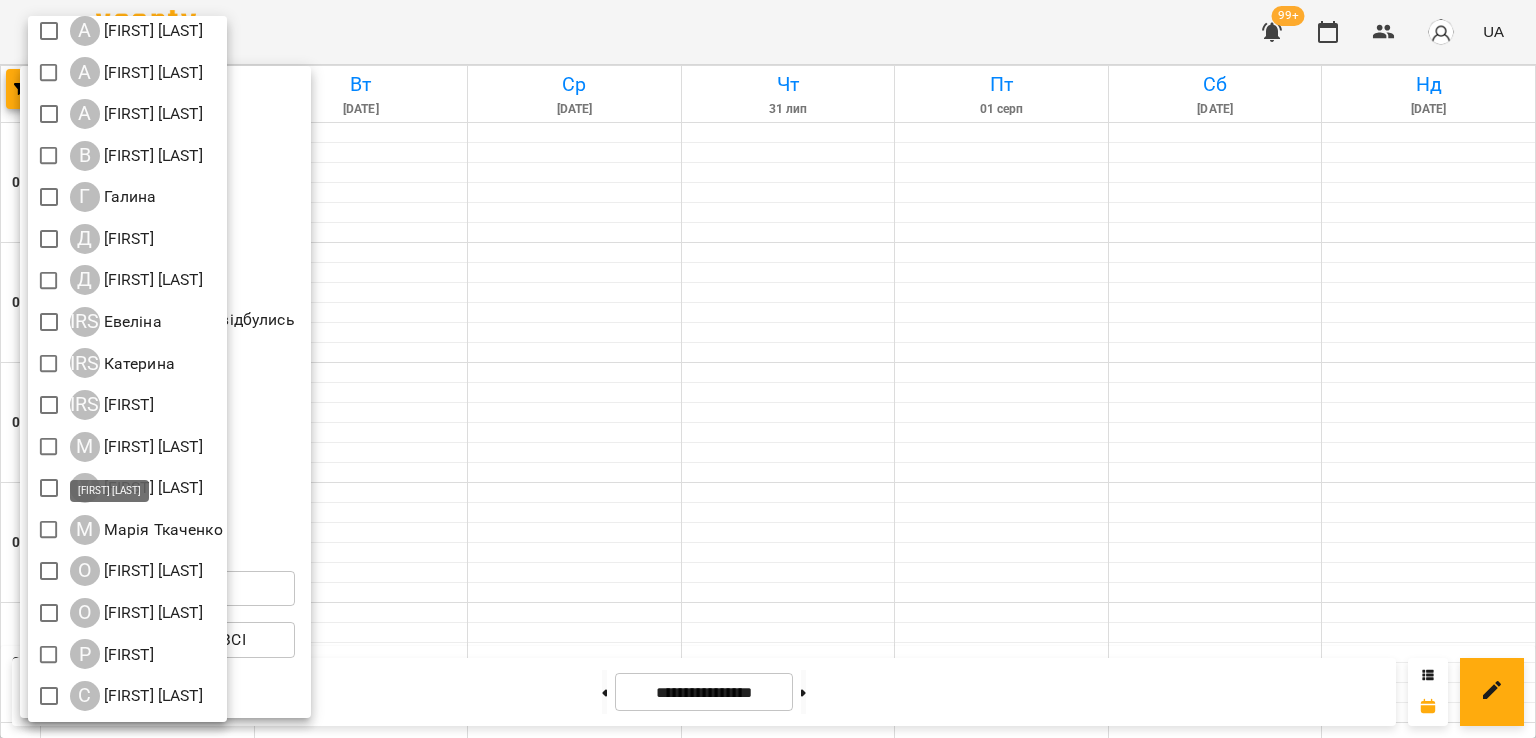 scroll, scrollTop: 129, scrollLeft: 0, axis: vertical 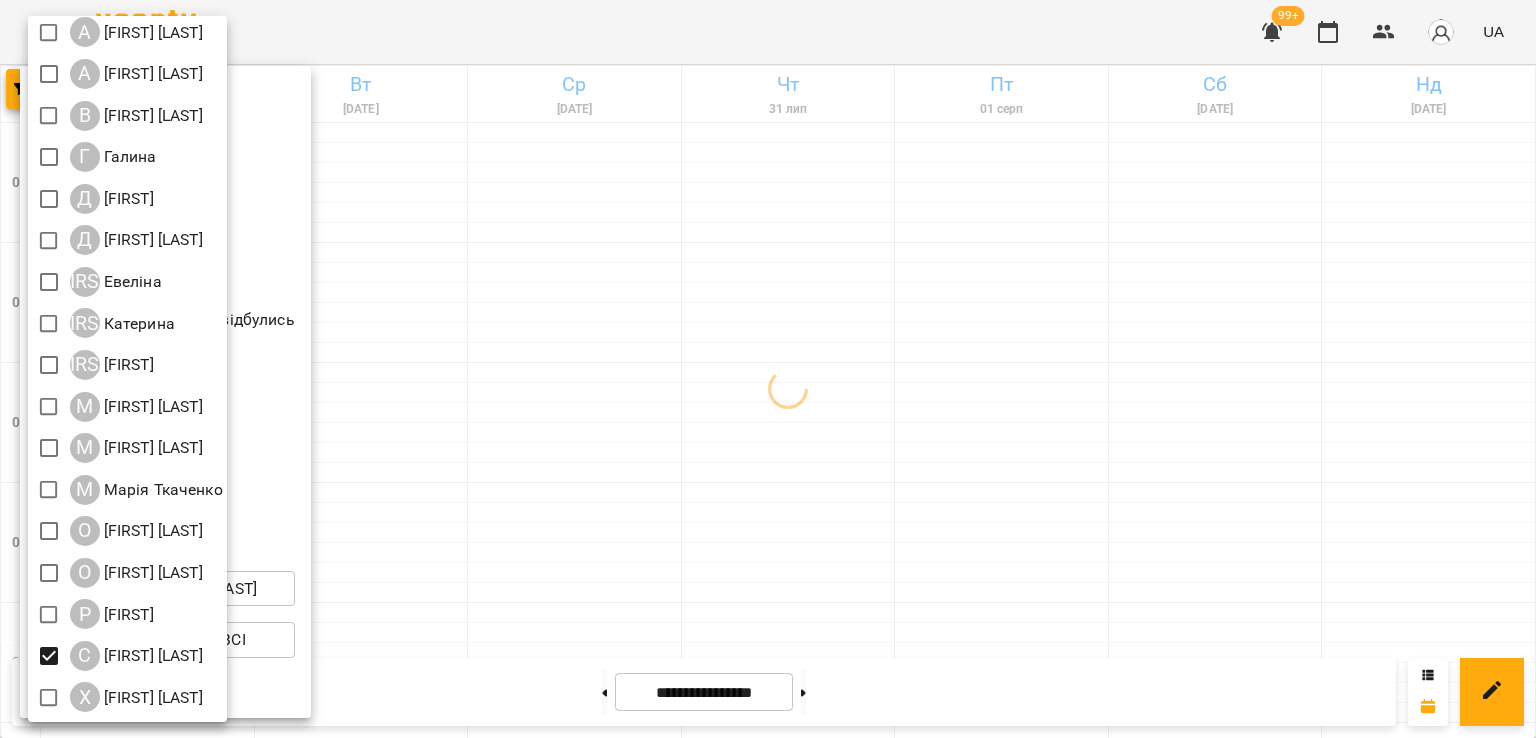 click at bounding box center [768, 369] 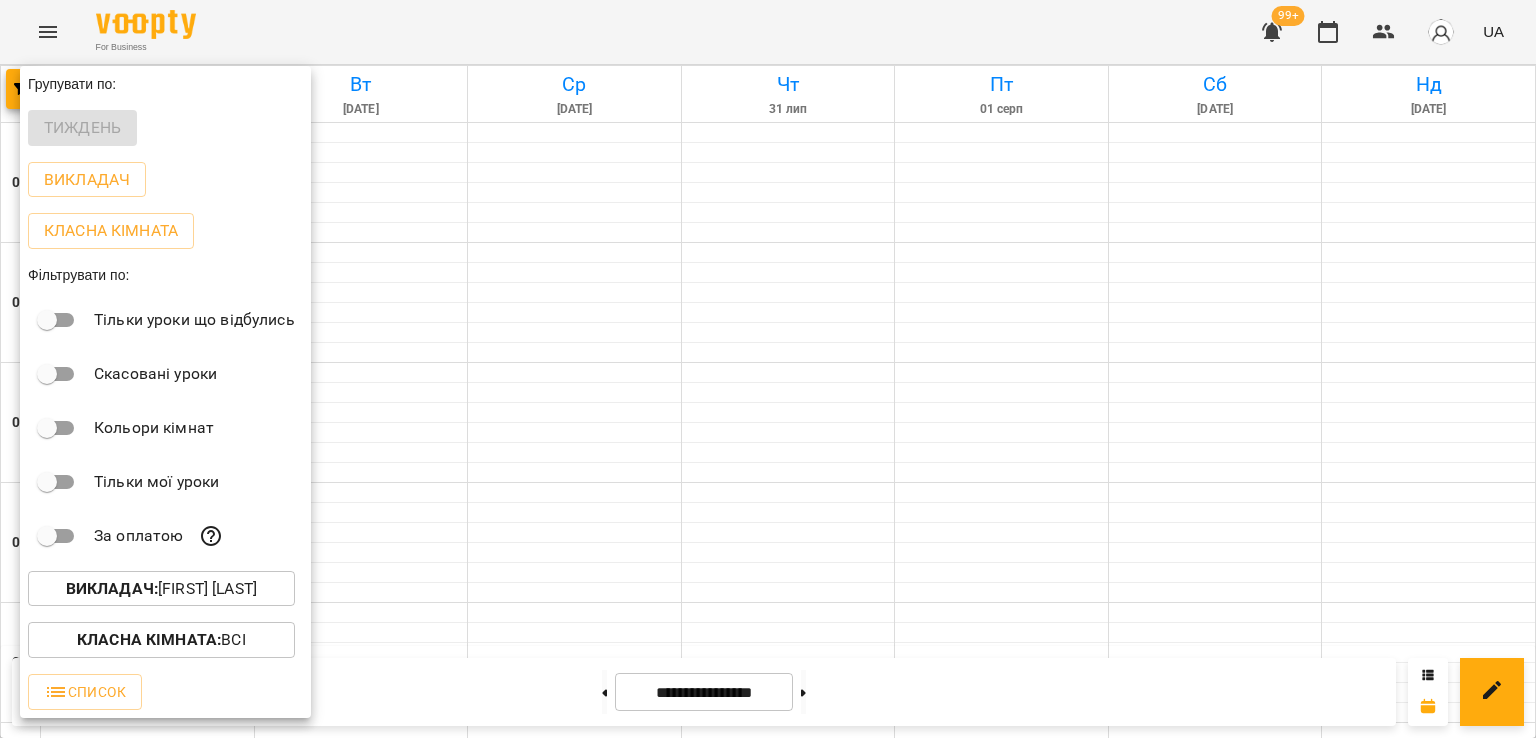 click at bounding box center [768, 369] 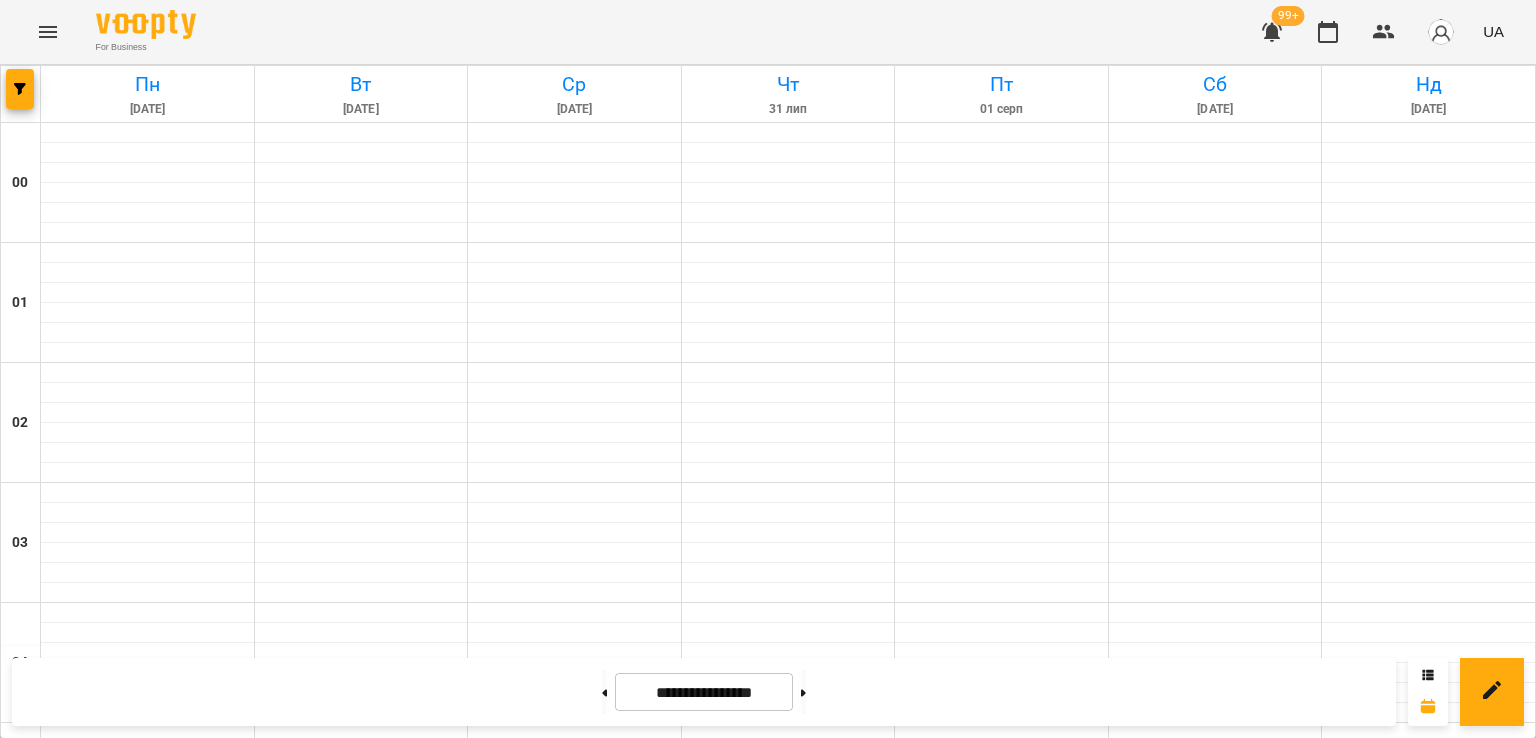 scroll, scrollTop: 1400, scrollLeft: 0, axis: vertical 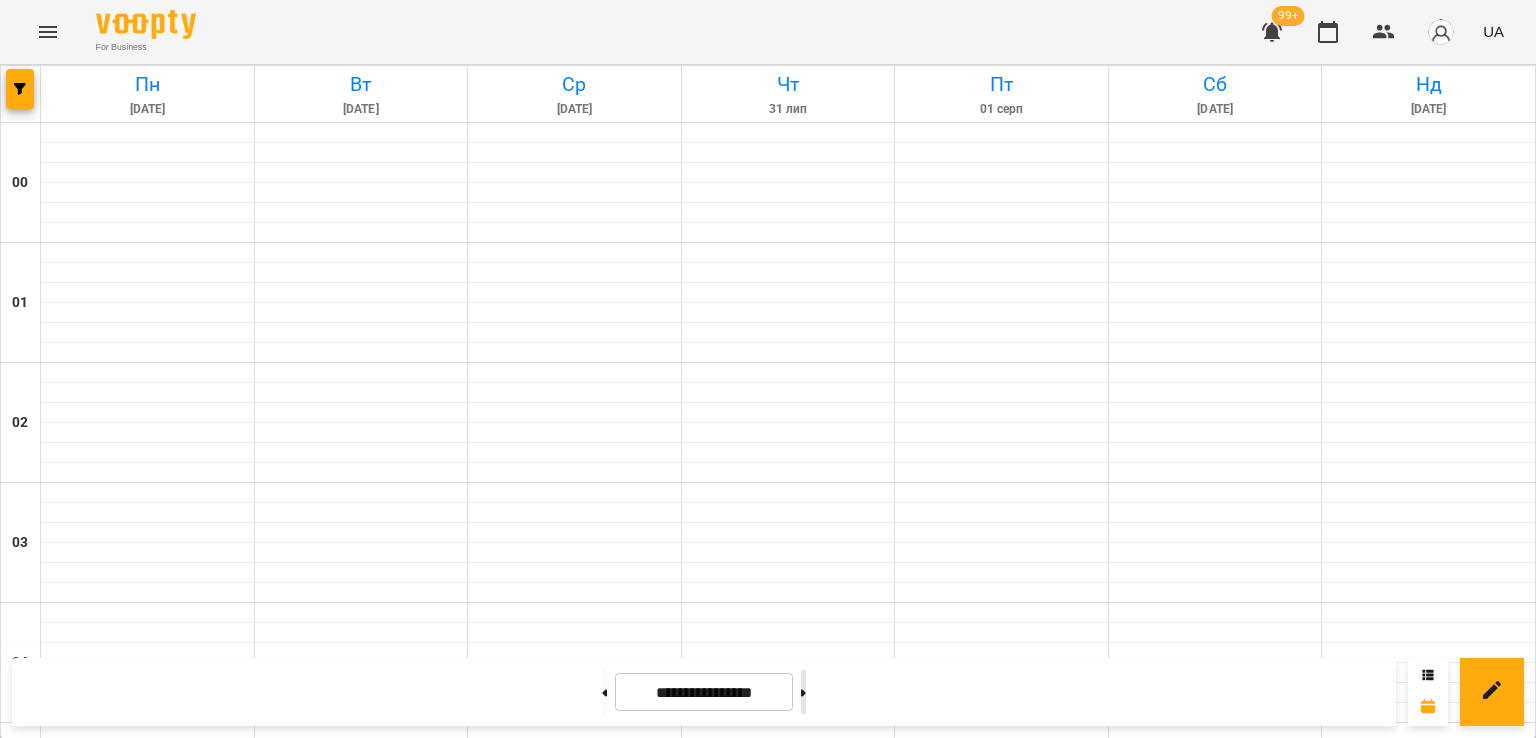 click at bounding box center (803, 692) 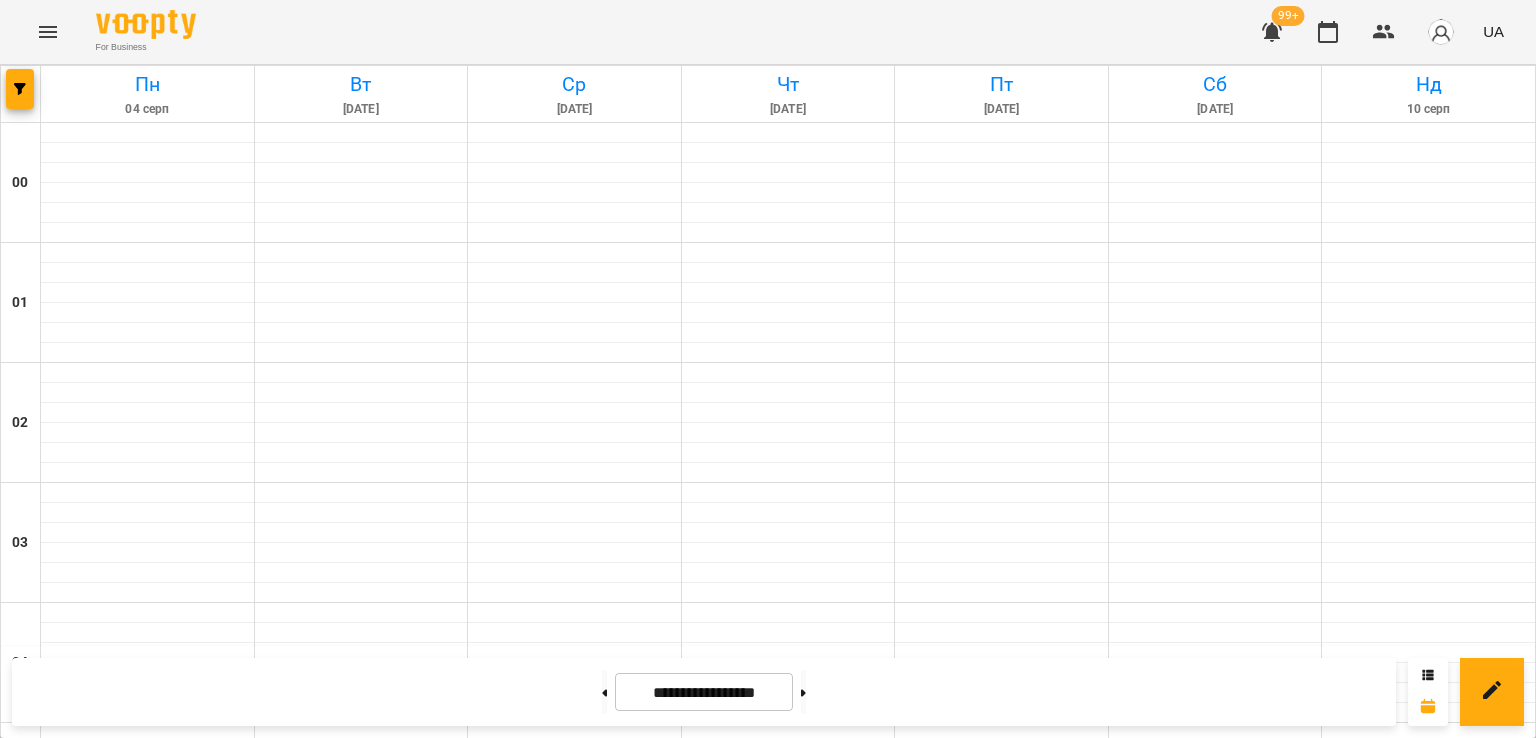 scroll, scrollTop: 1100, scrollLeft: 0, axis: vertical 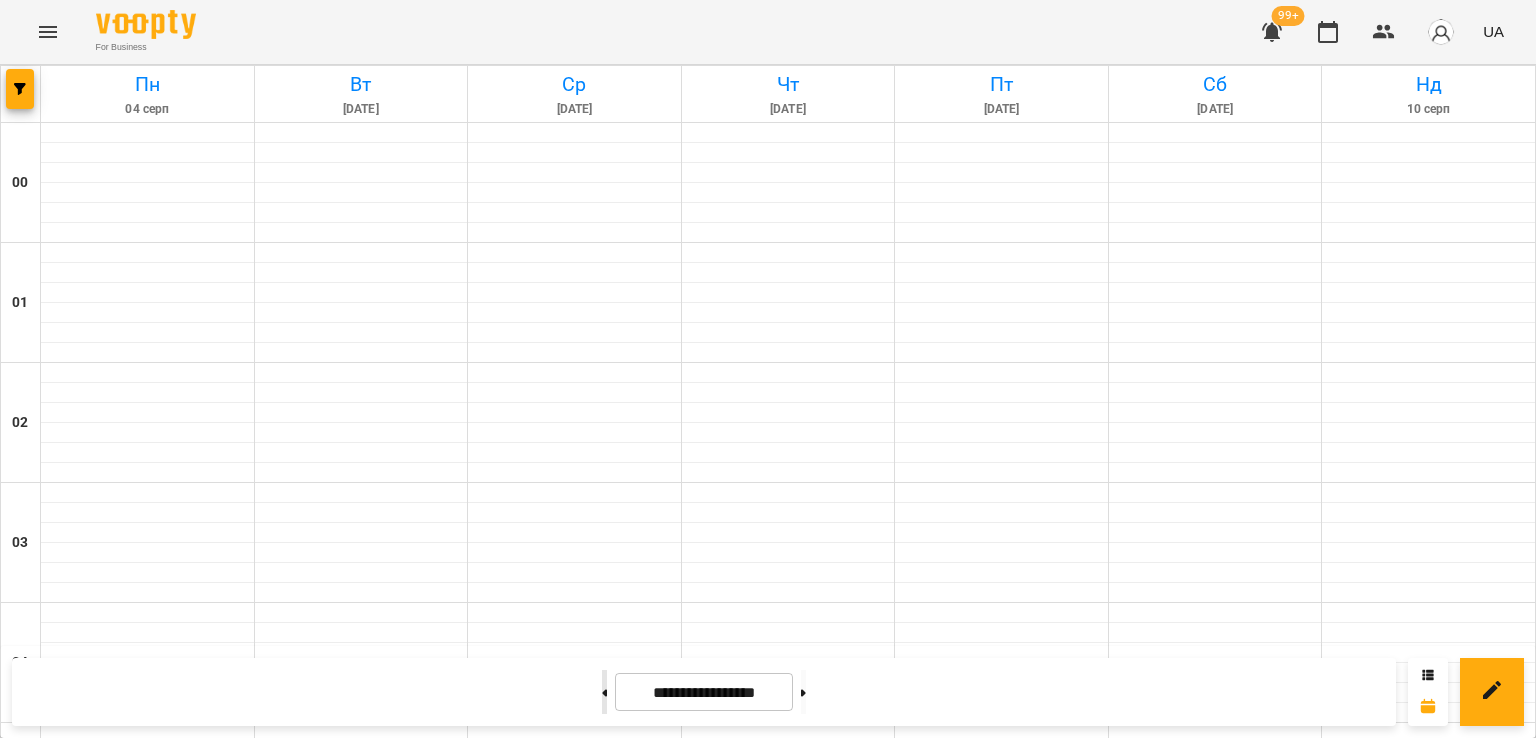 click at bounding box center (604, 692) 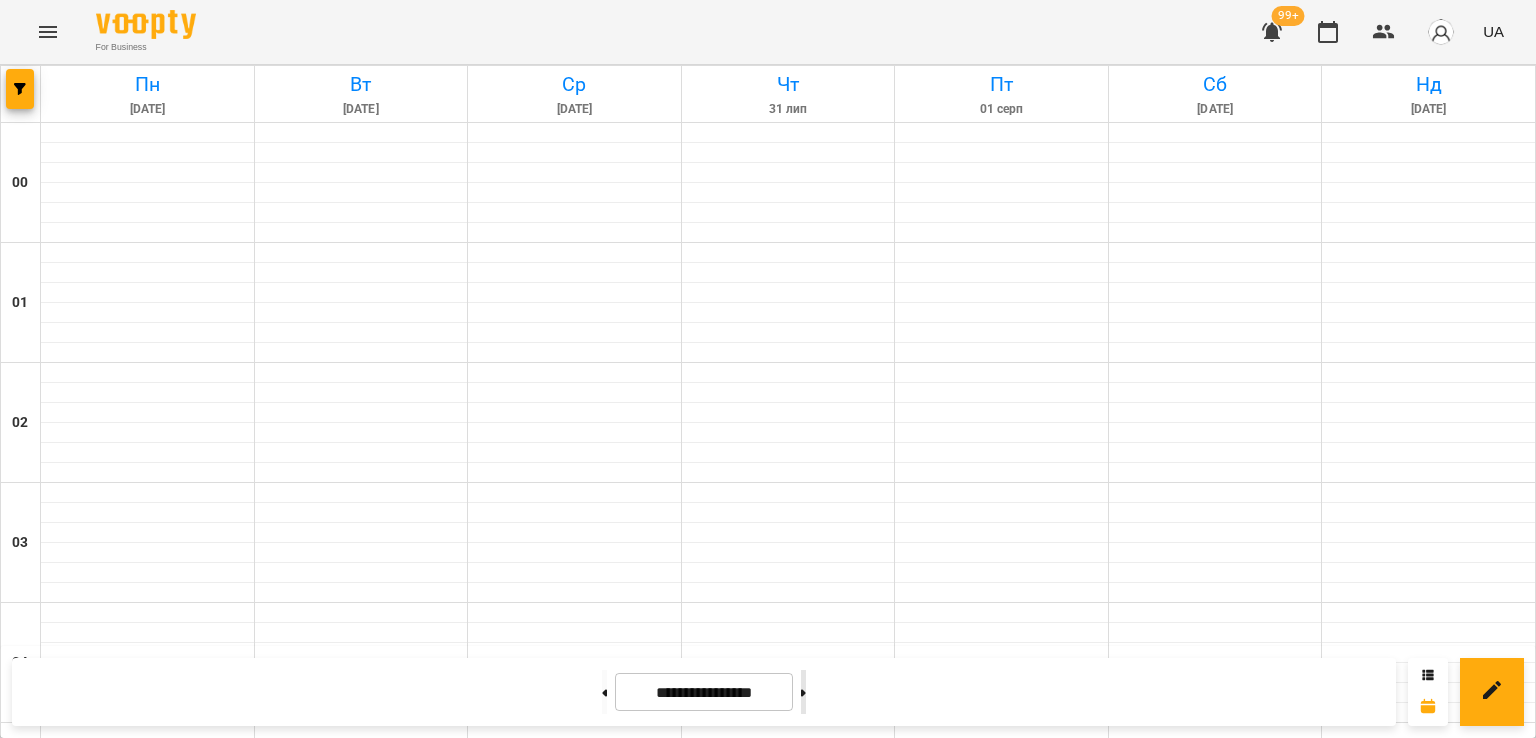 click at bounding box center (803, 692) 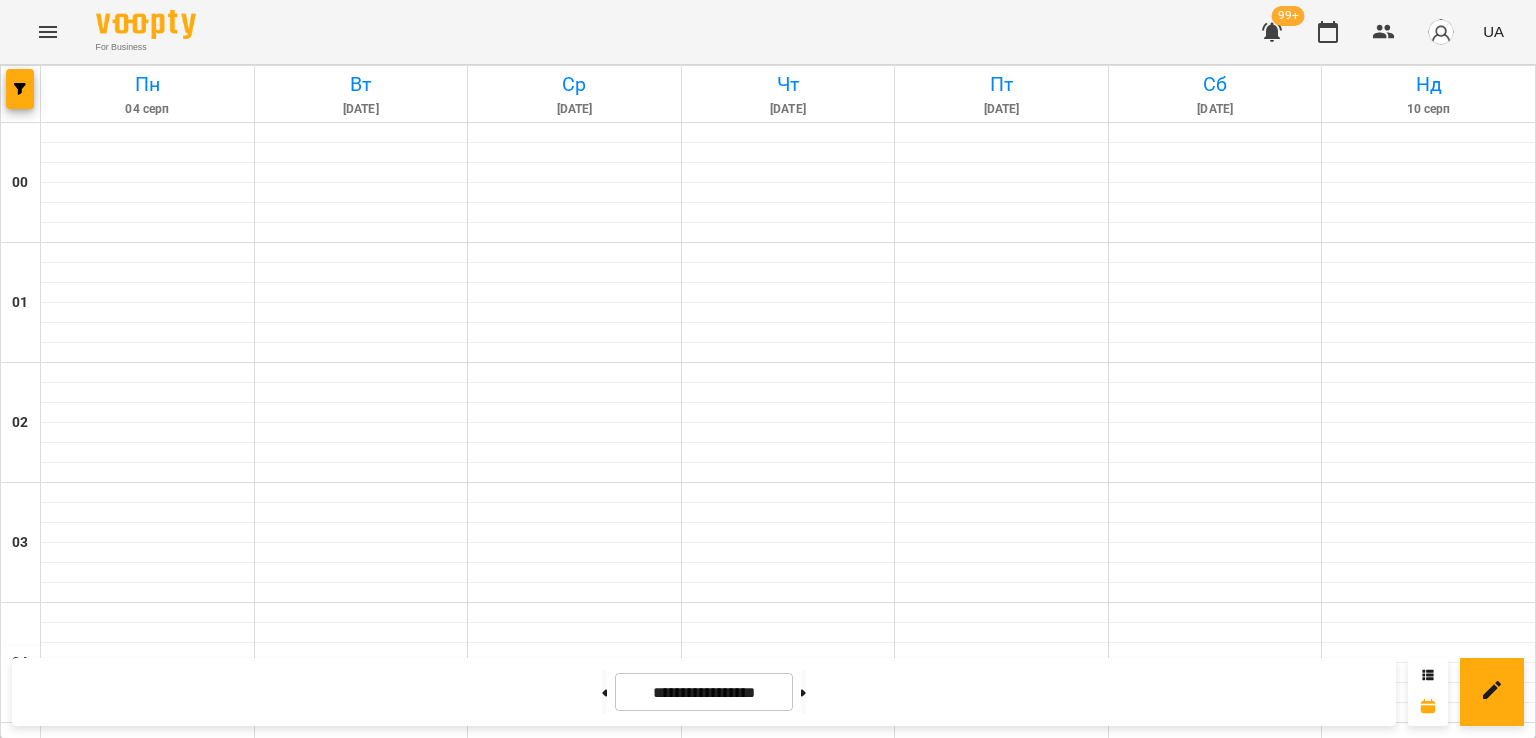 click on "[FIRST] [LAST]" at bounding box center [1216, 1506] 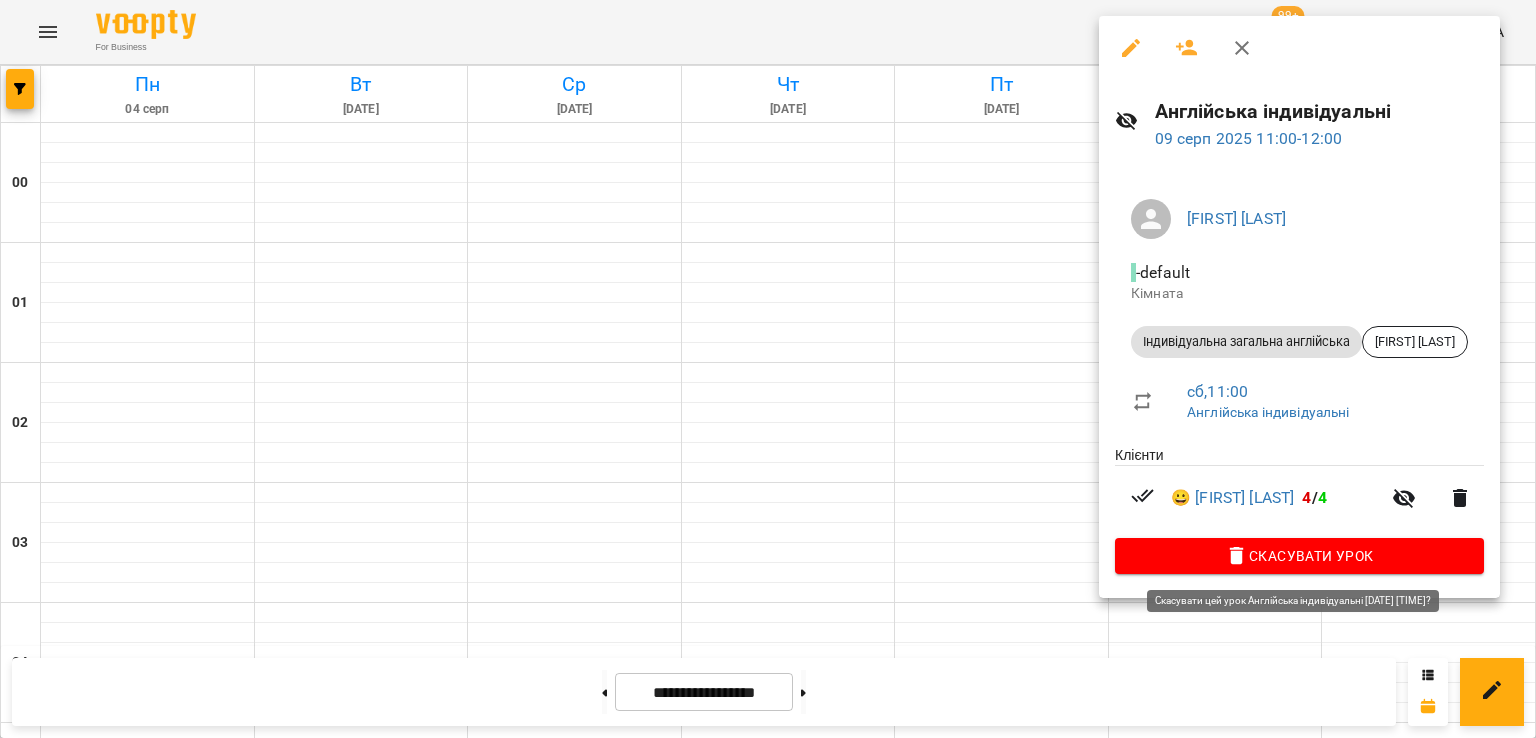 click on "Скасувати Урок" at bounding box center [1299, 556] 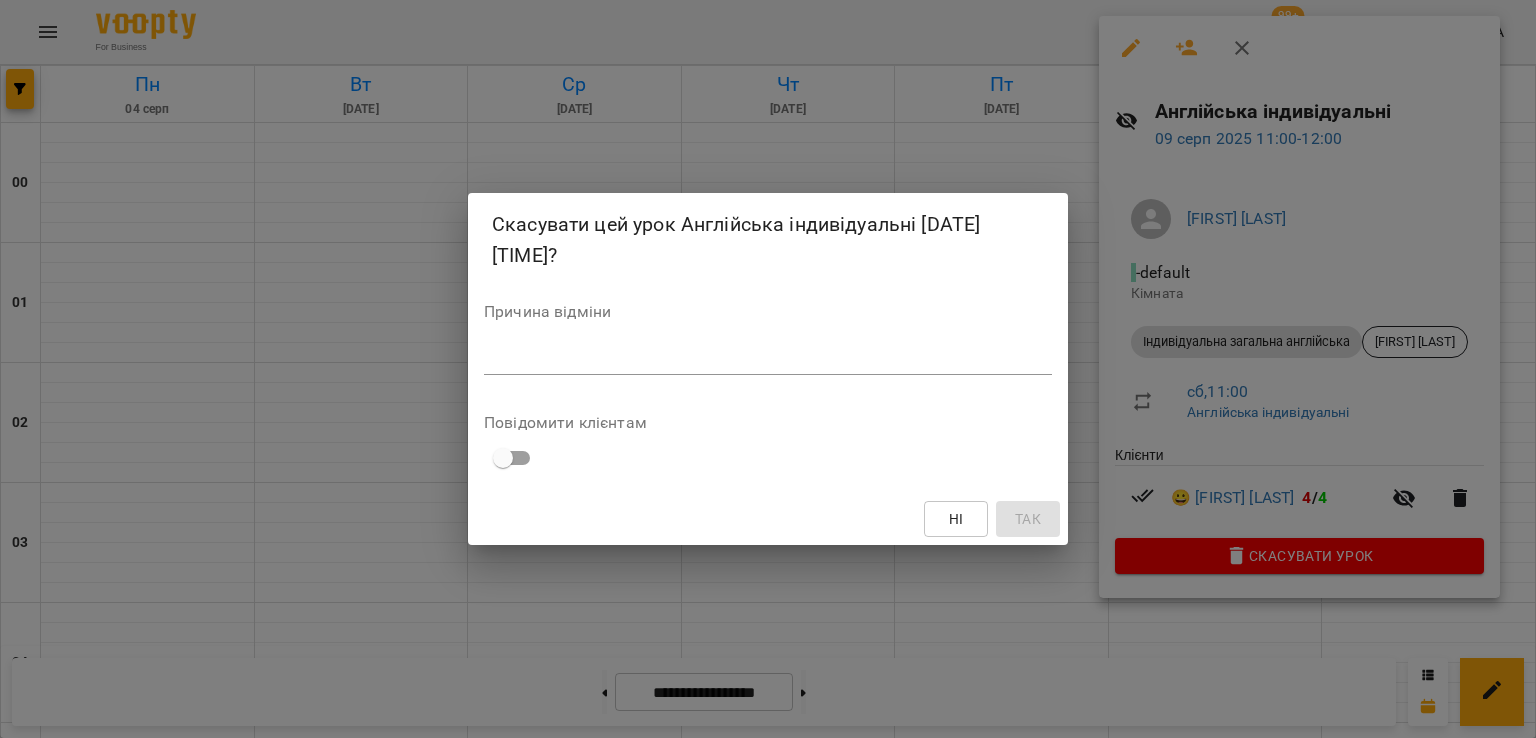 click at bounding box center [768, 358] 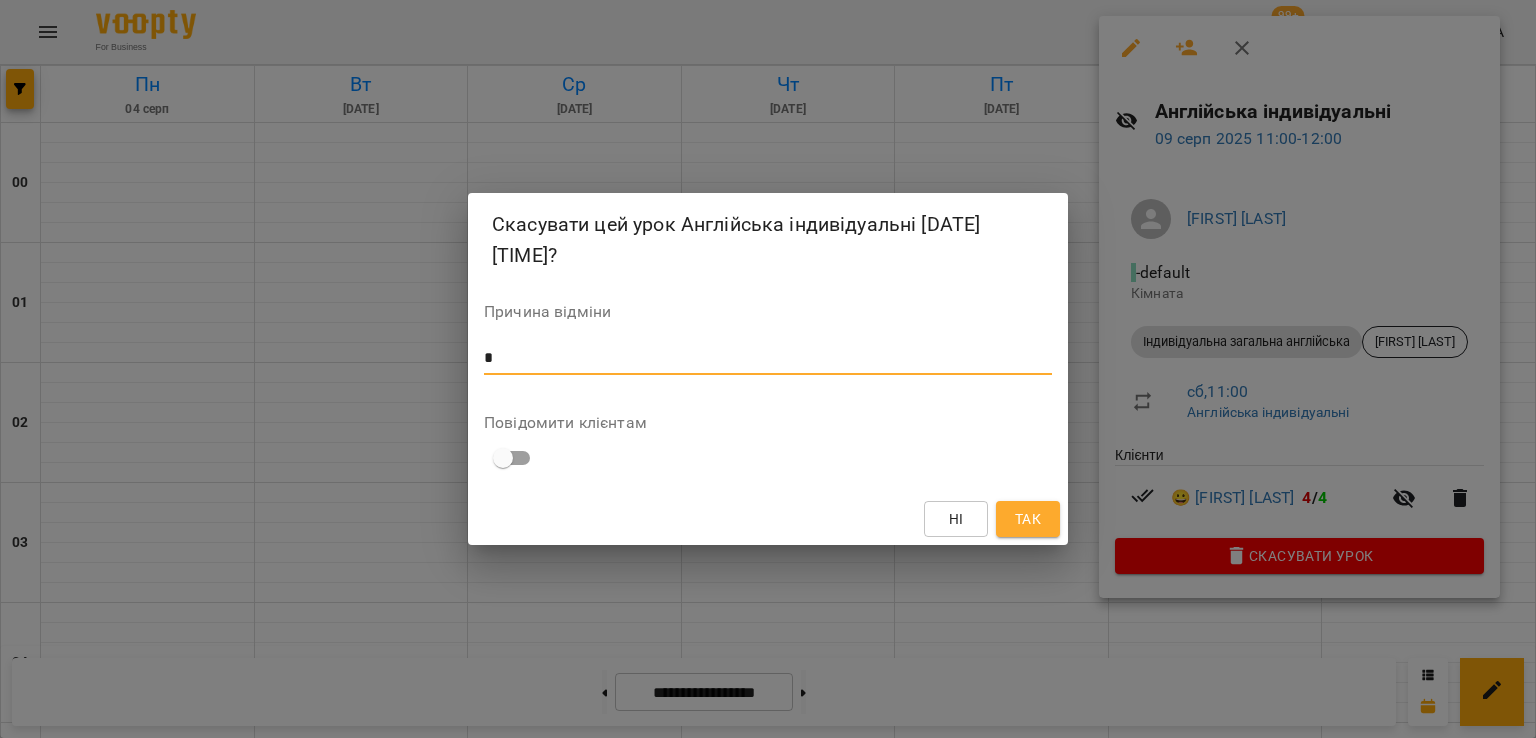 type on "*" 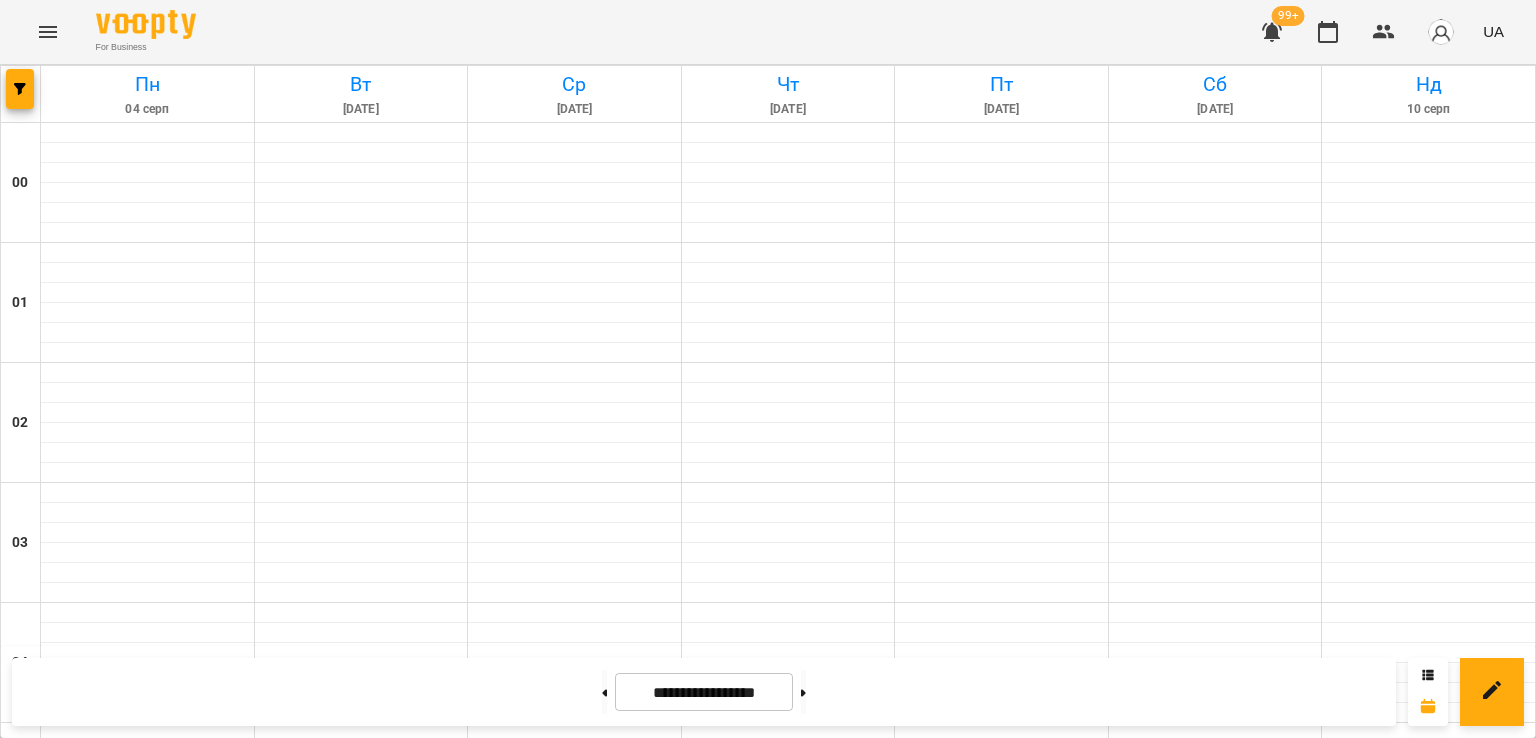 scroll, scrollTop: 1000, scrollLeft: 0, axis: vertical 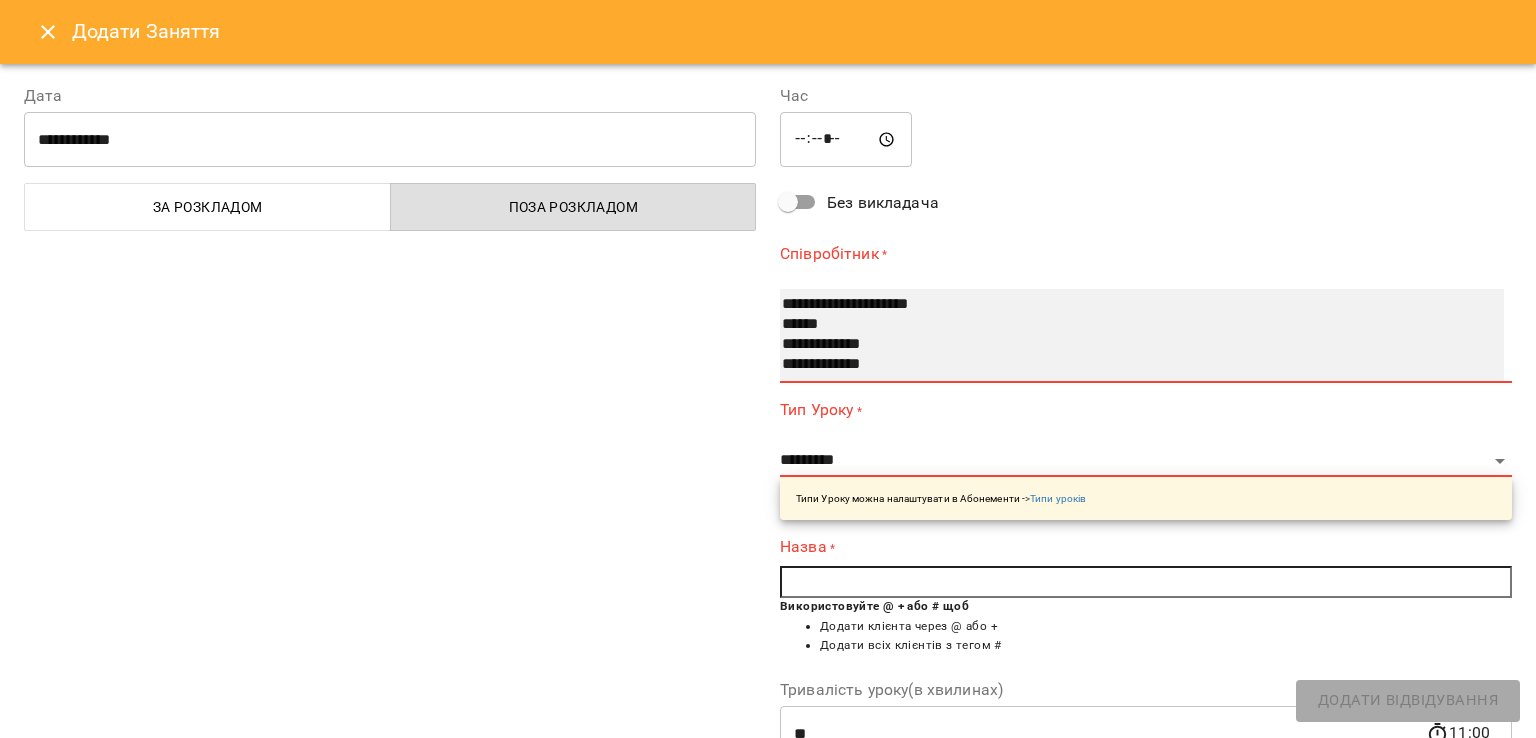 select on "**********" 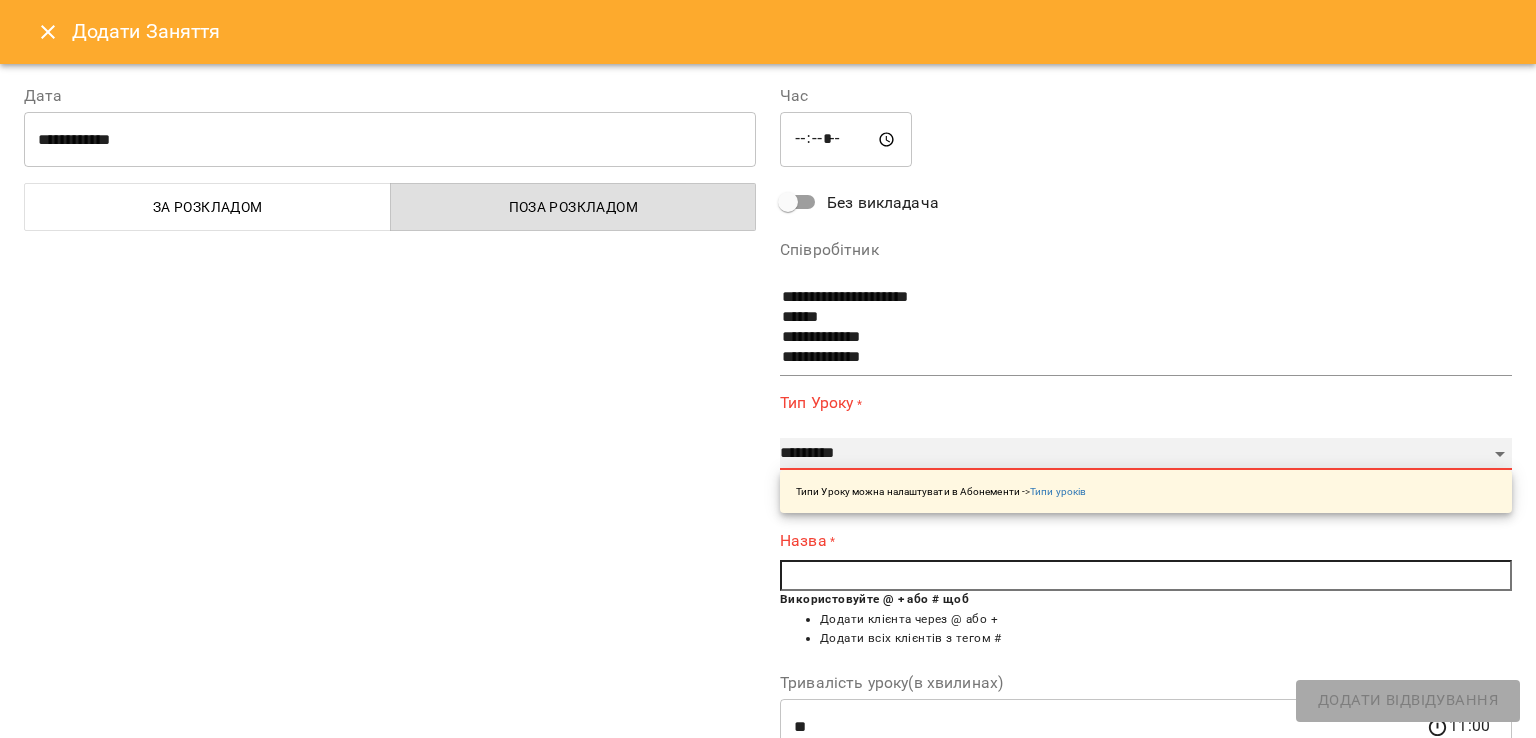 click on "**********" at bounding box center [1146, 454] 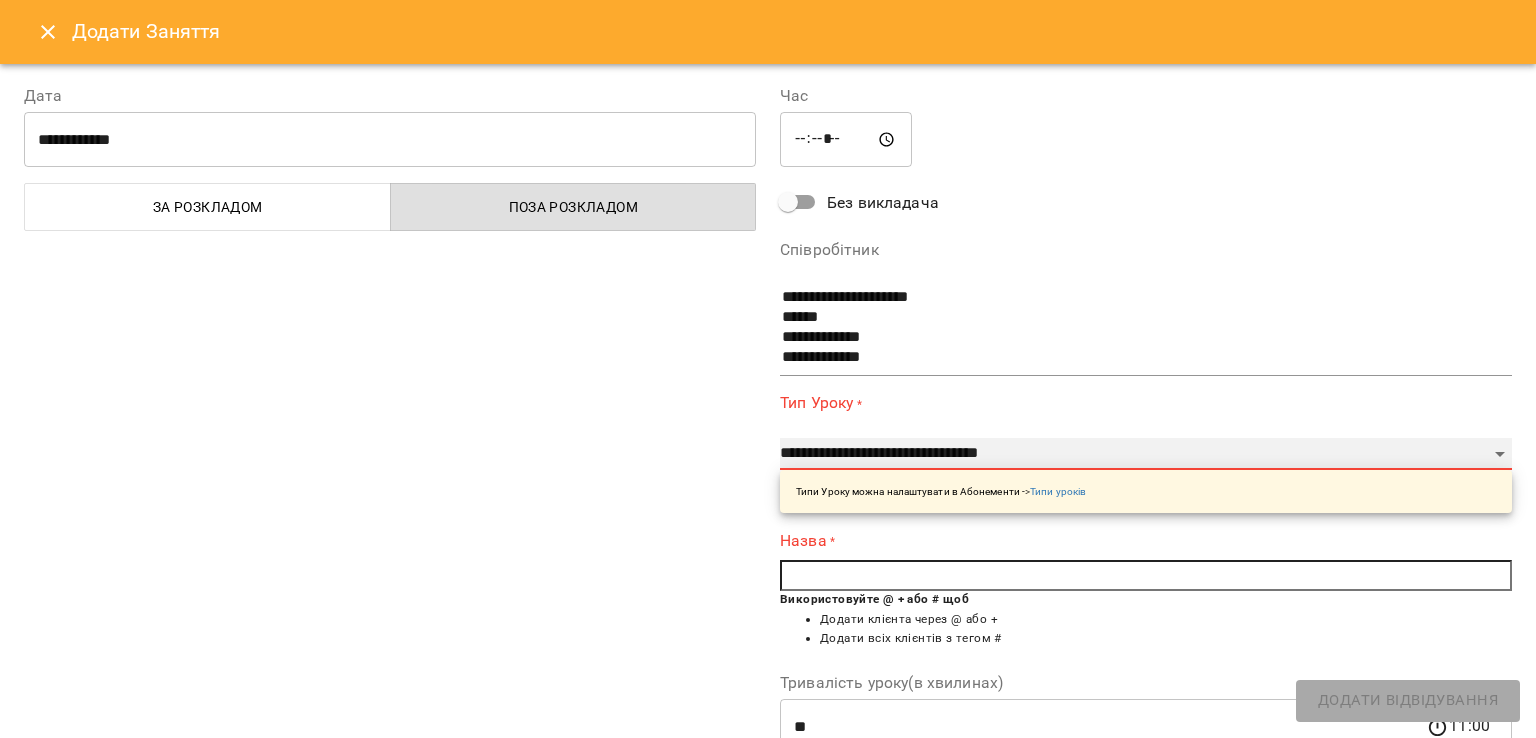 click on "**********" at bounding box center [1146, 454] 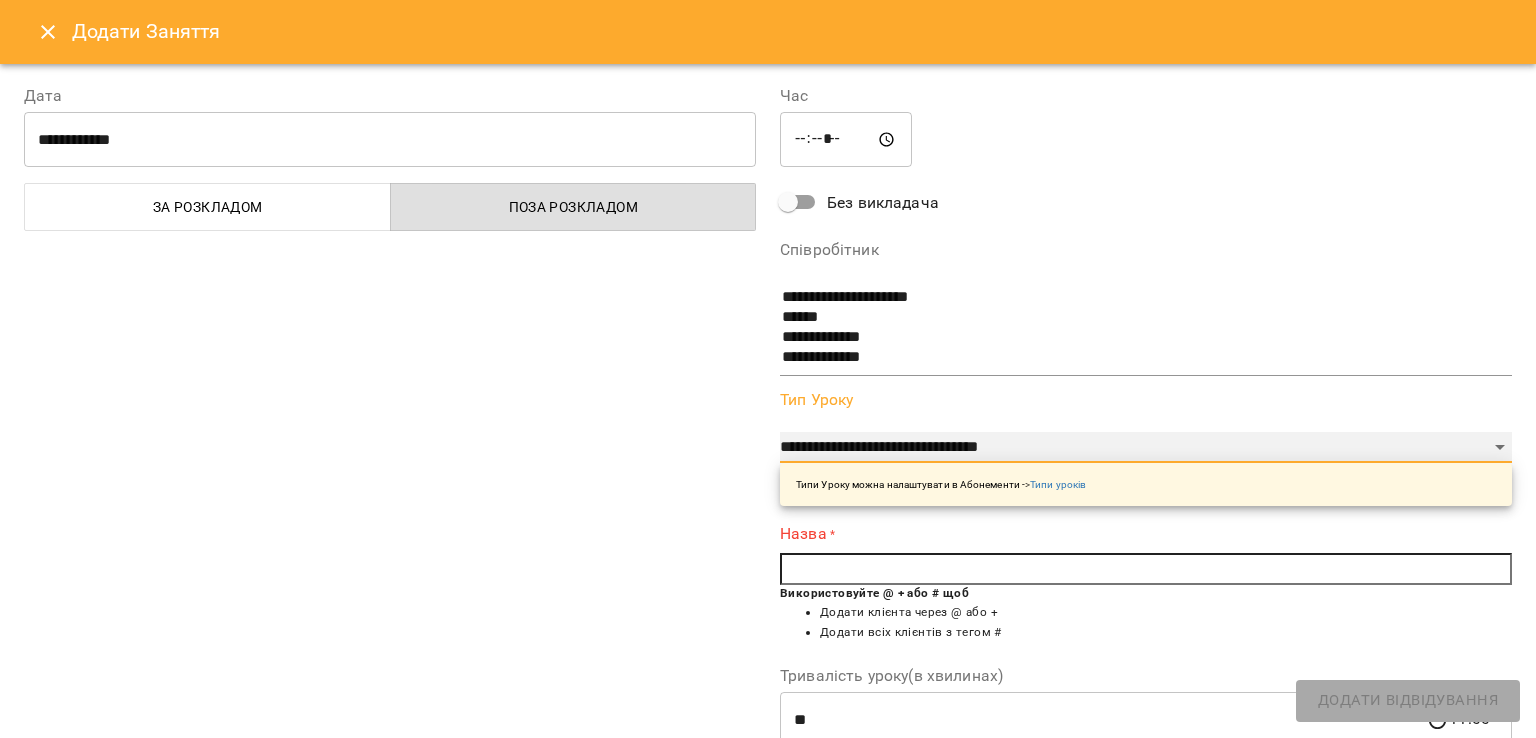scroll, scrollTop: 100, scrollLeft: 0, axis: vertical 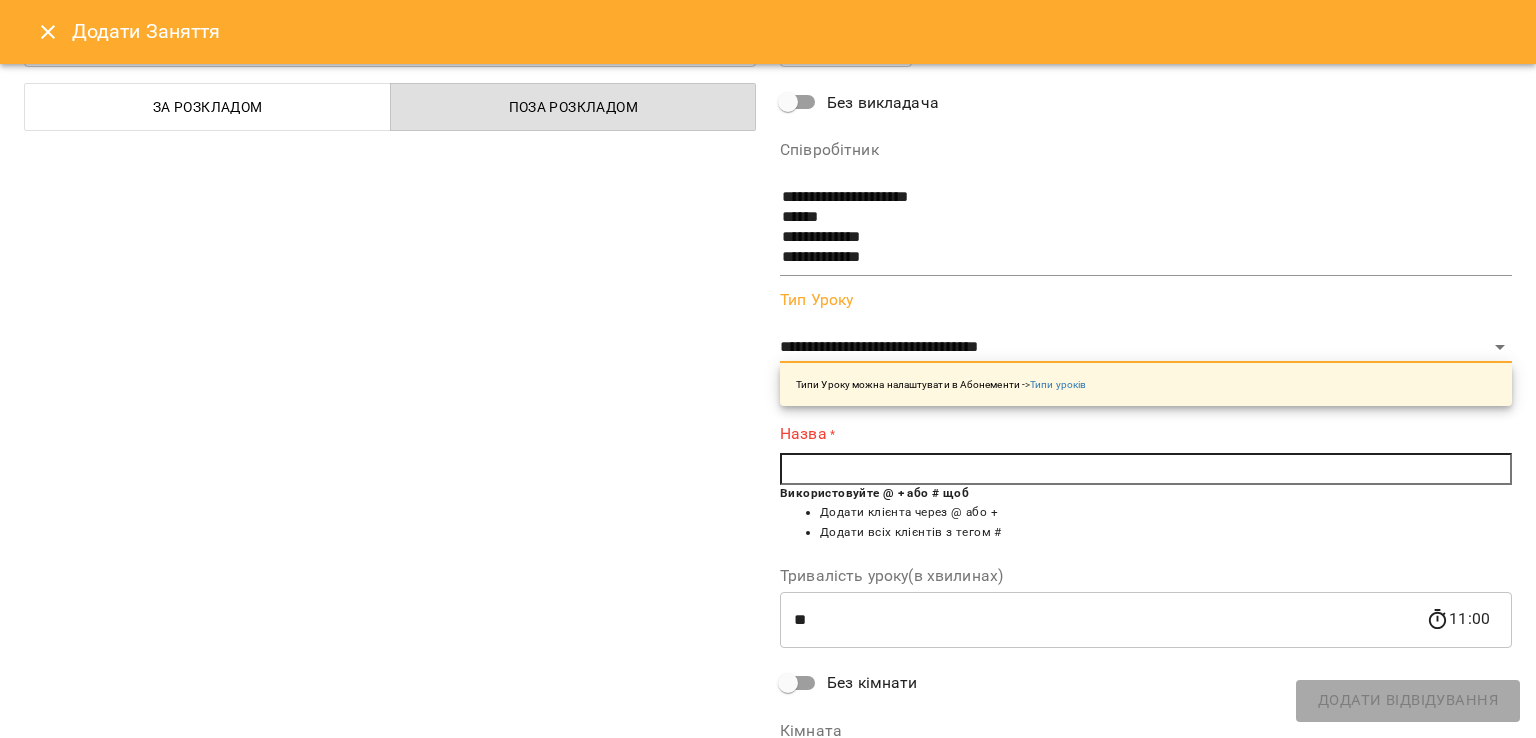 click at bounding box center (1146, 469) 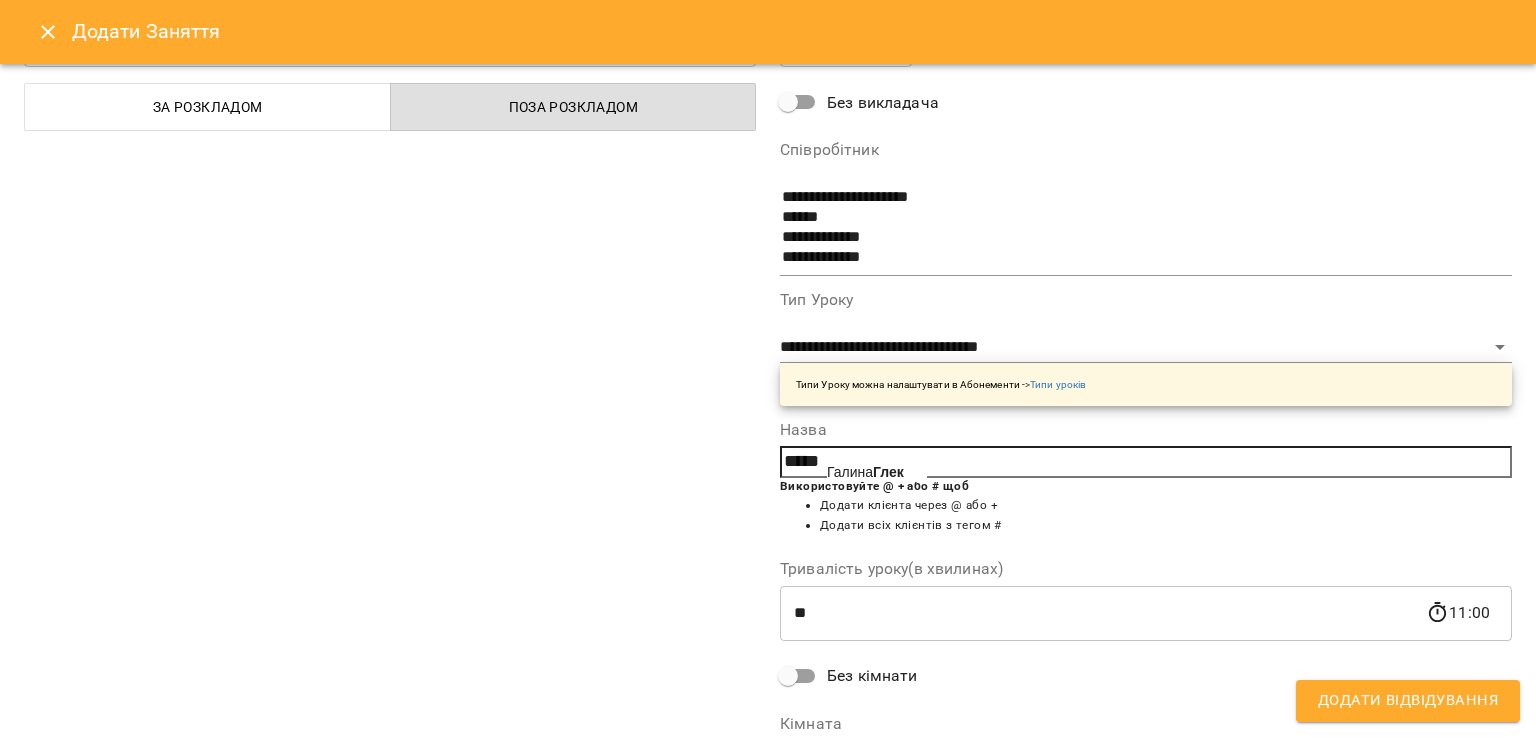 click on "Глек" at bounding box center [888, 472] 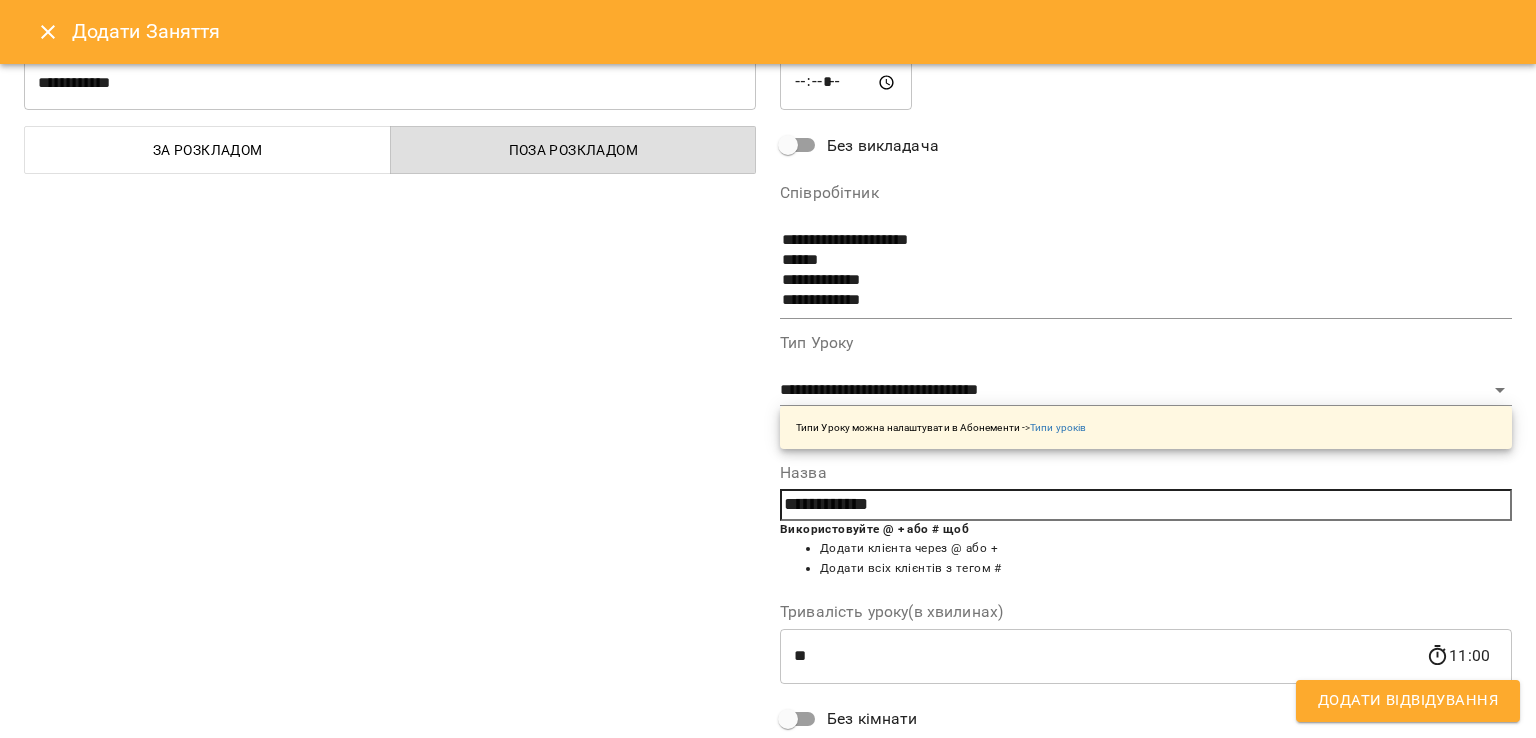 scroll, scrollTop: 0, scrollLeft: 0, axis: both 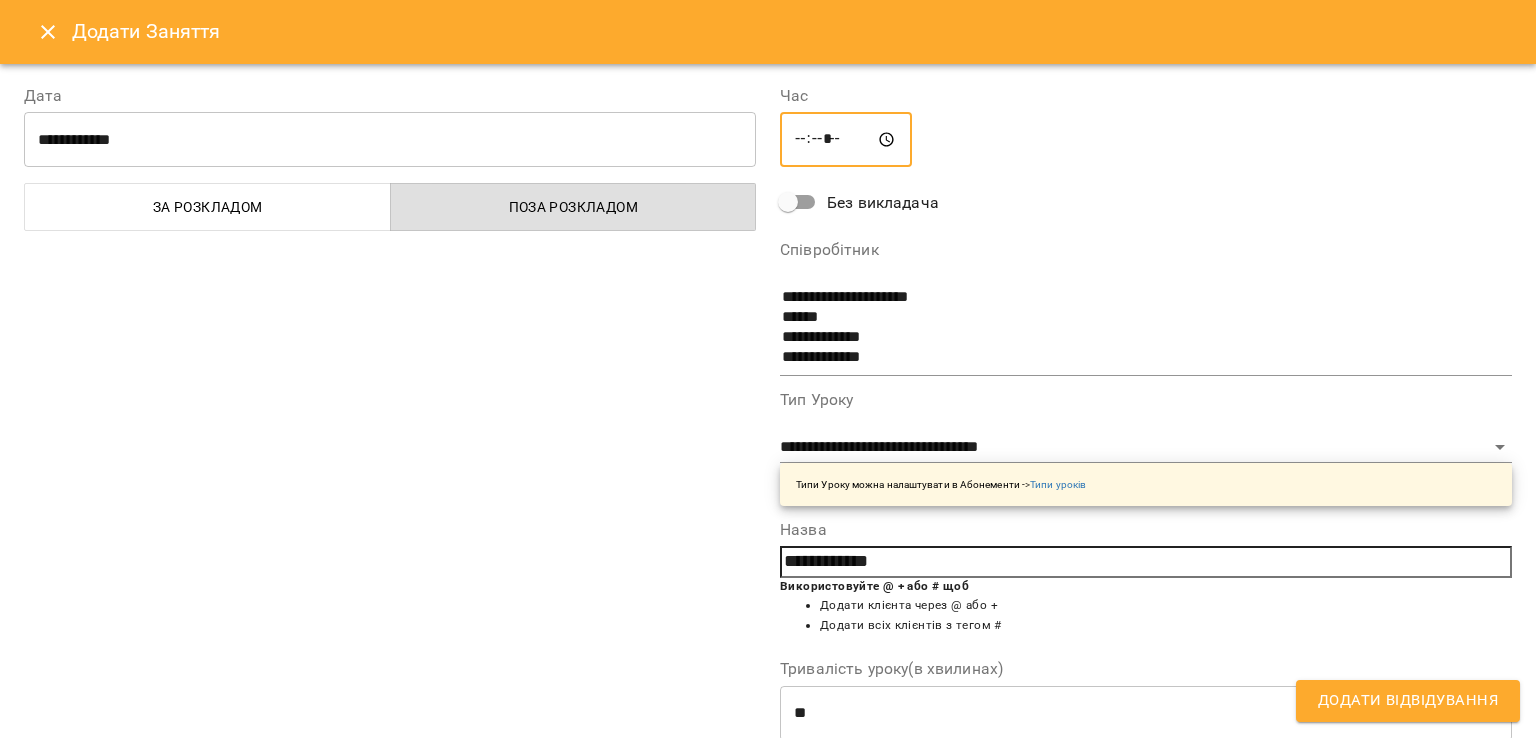 click on "*****" at bounding box center (846, 140) 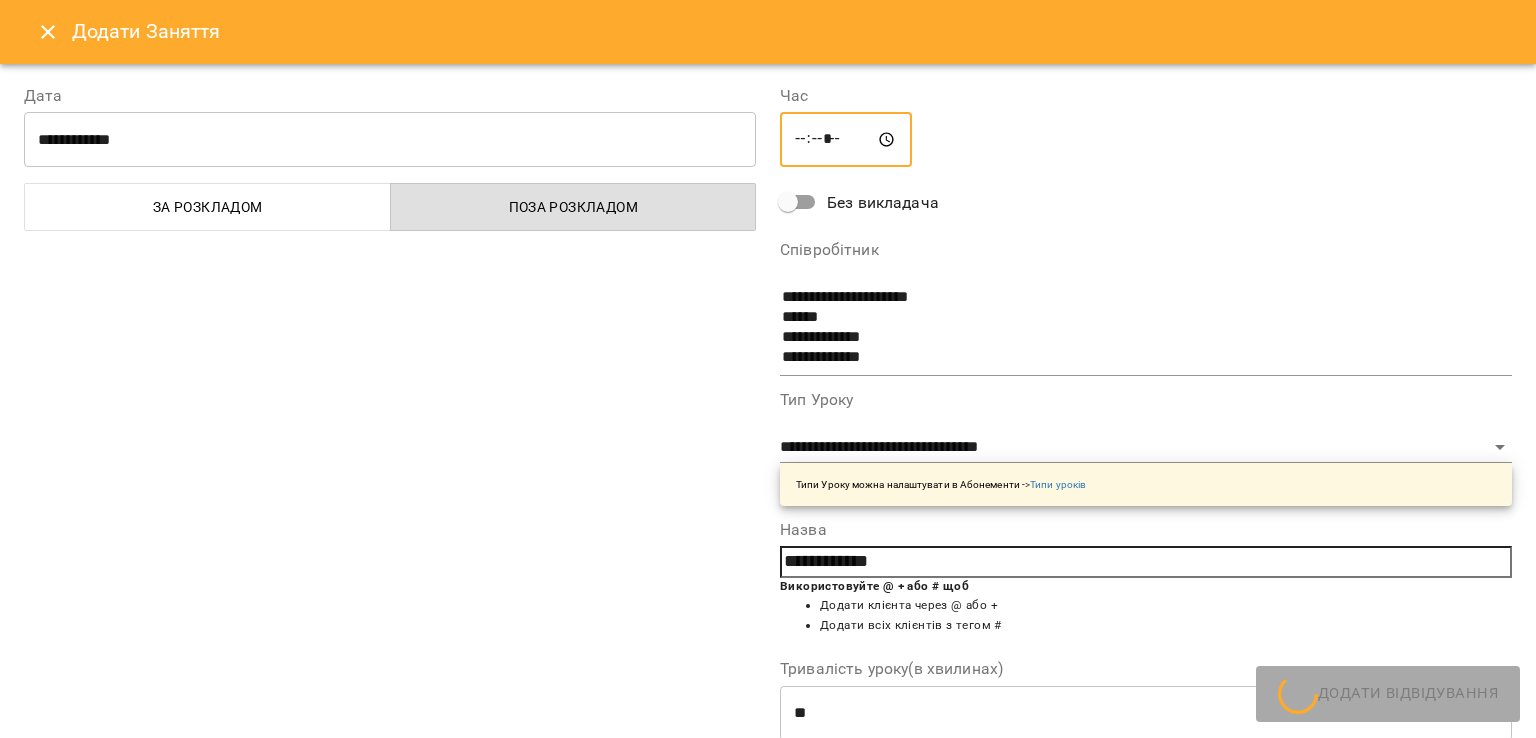 type on "*****" 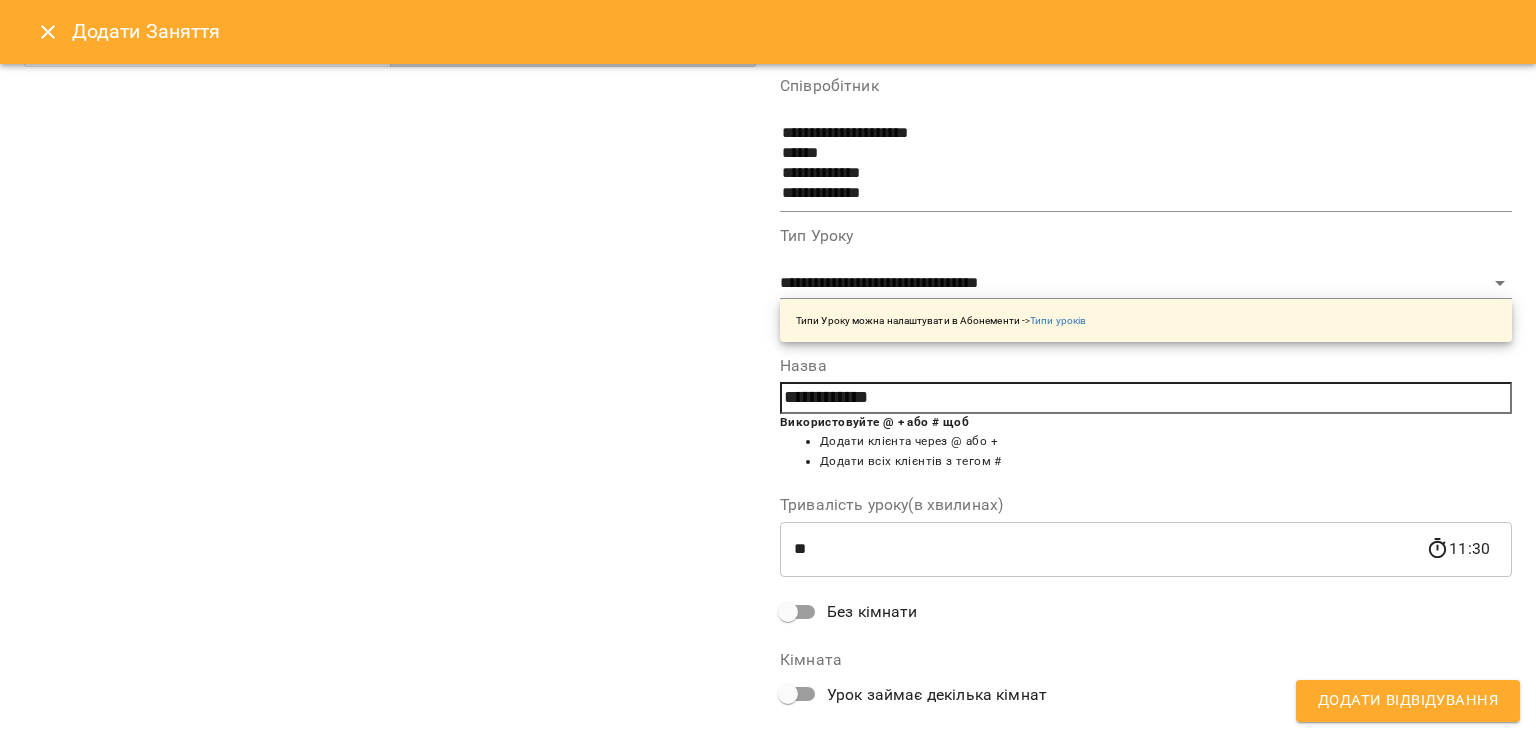 scroll, scrollTop: 260, scrollLeft: 0, axis: vertical 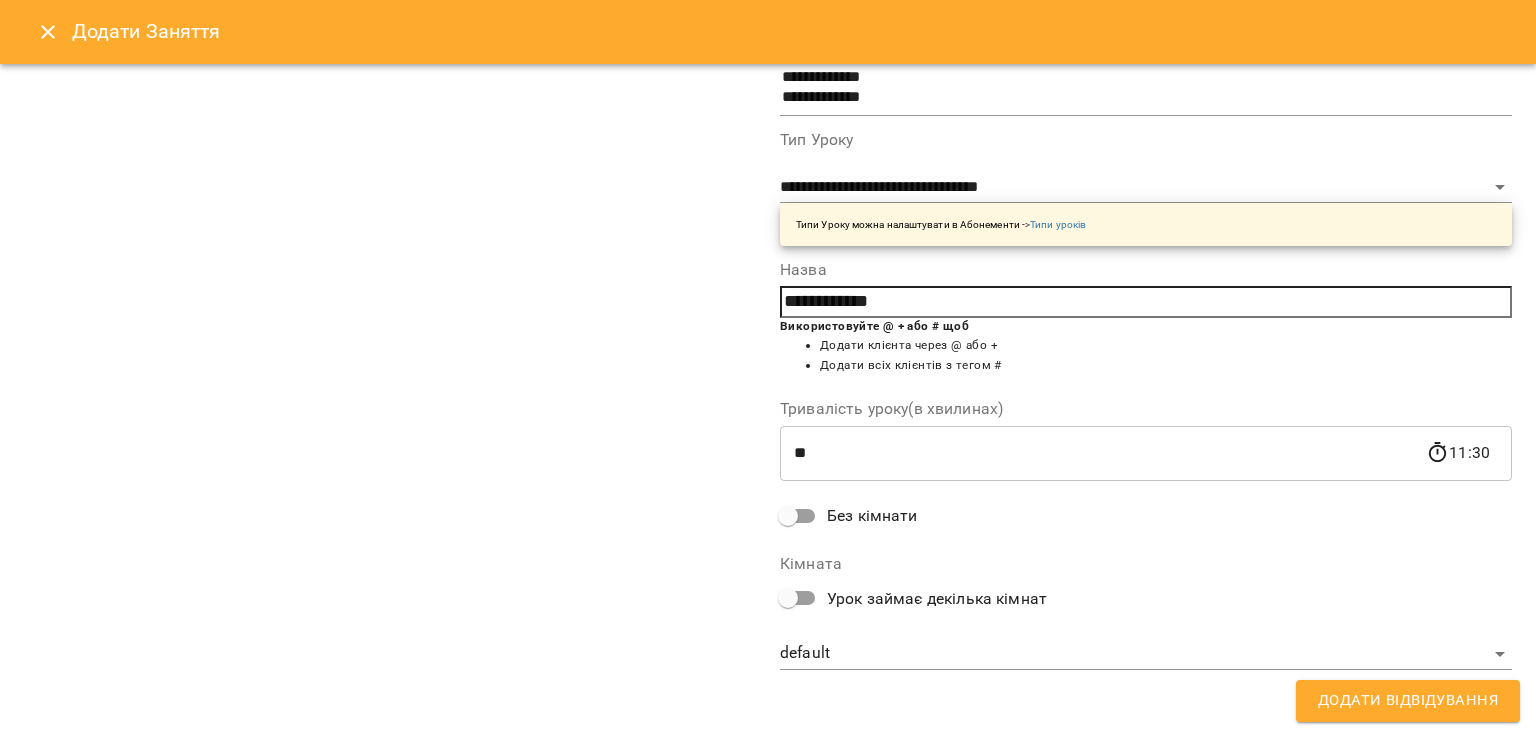 click on "Додати Відвідування" at bounding box center [1408, 701] 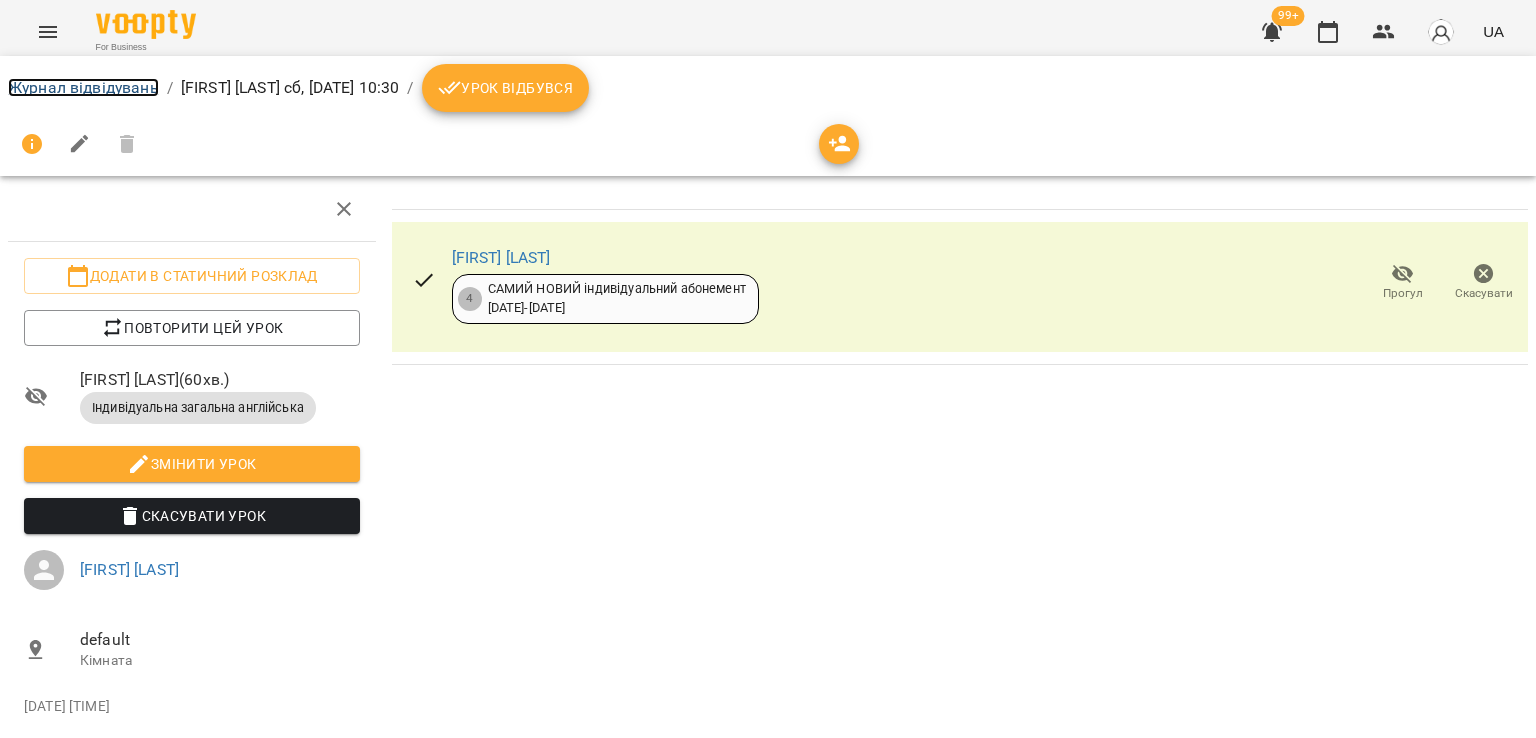 click on "Журнал відвідувань" at bounding box center (83, 87) 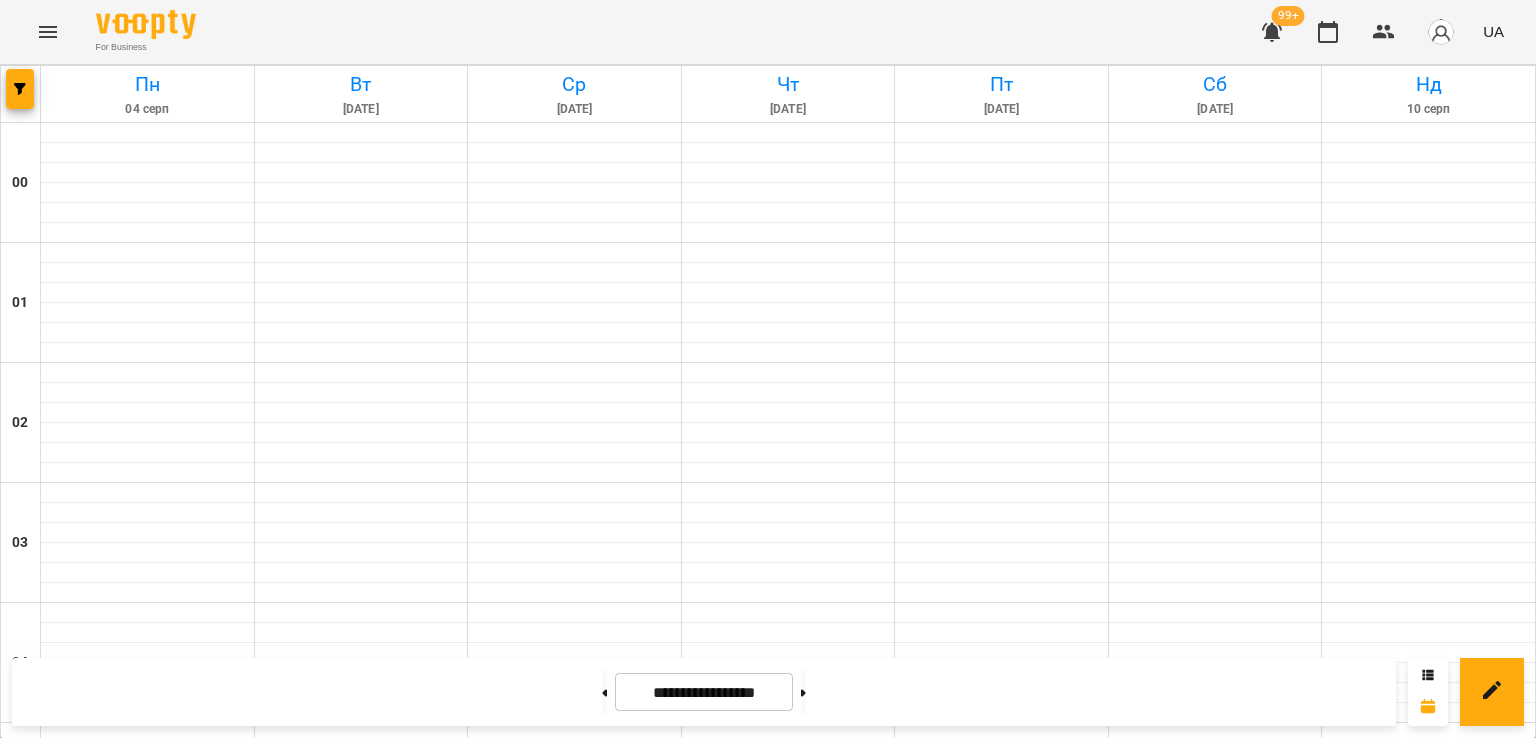 scroll, scrollTop: 1735, scrollLeft: 0, axis: vertical 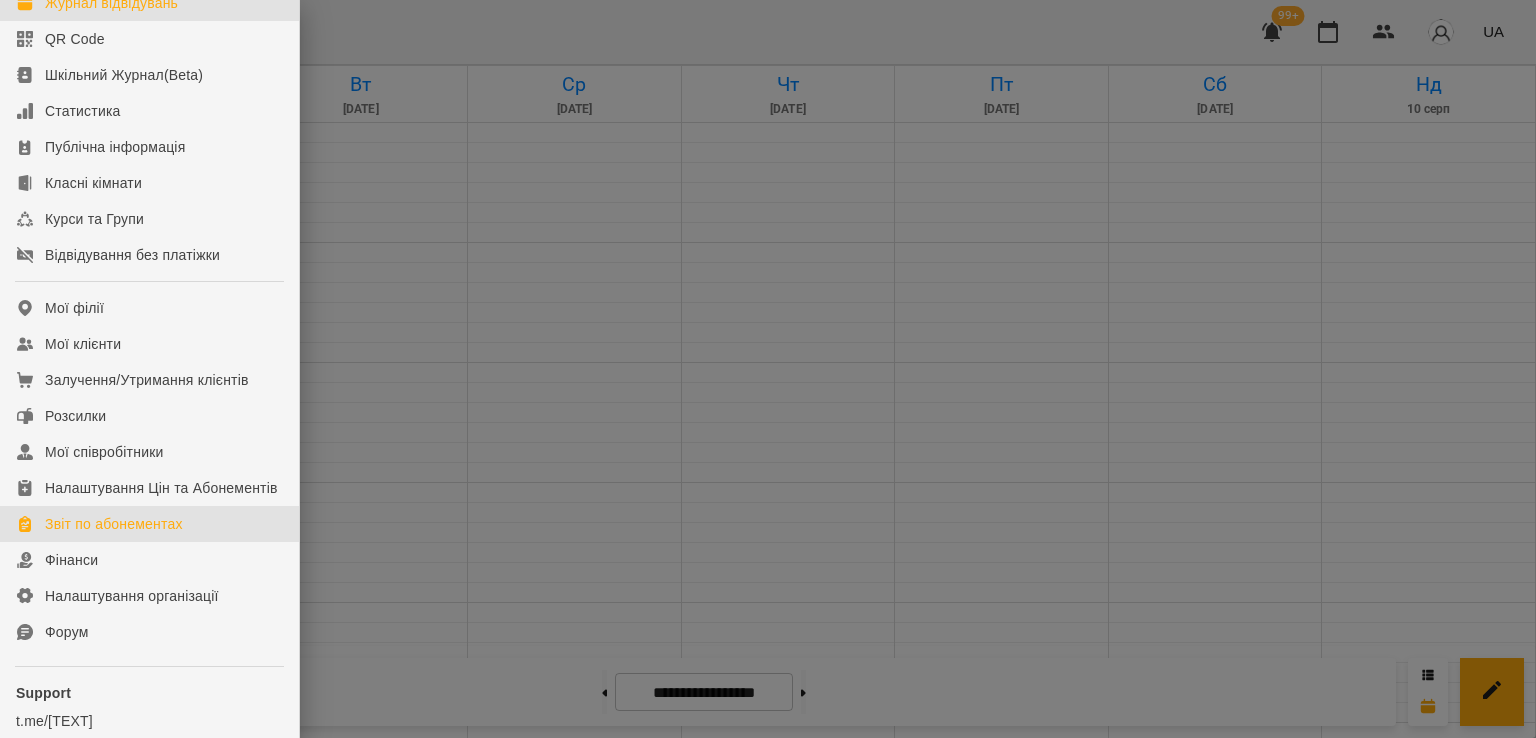 click on "Звіт по абонементах" at bounding box center [114, 524] 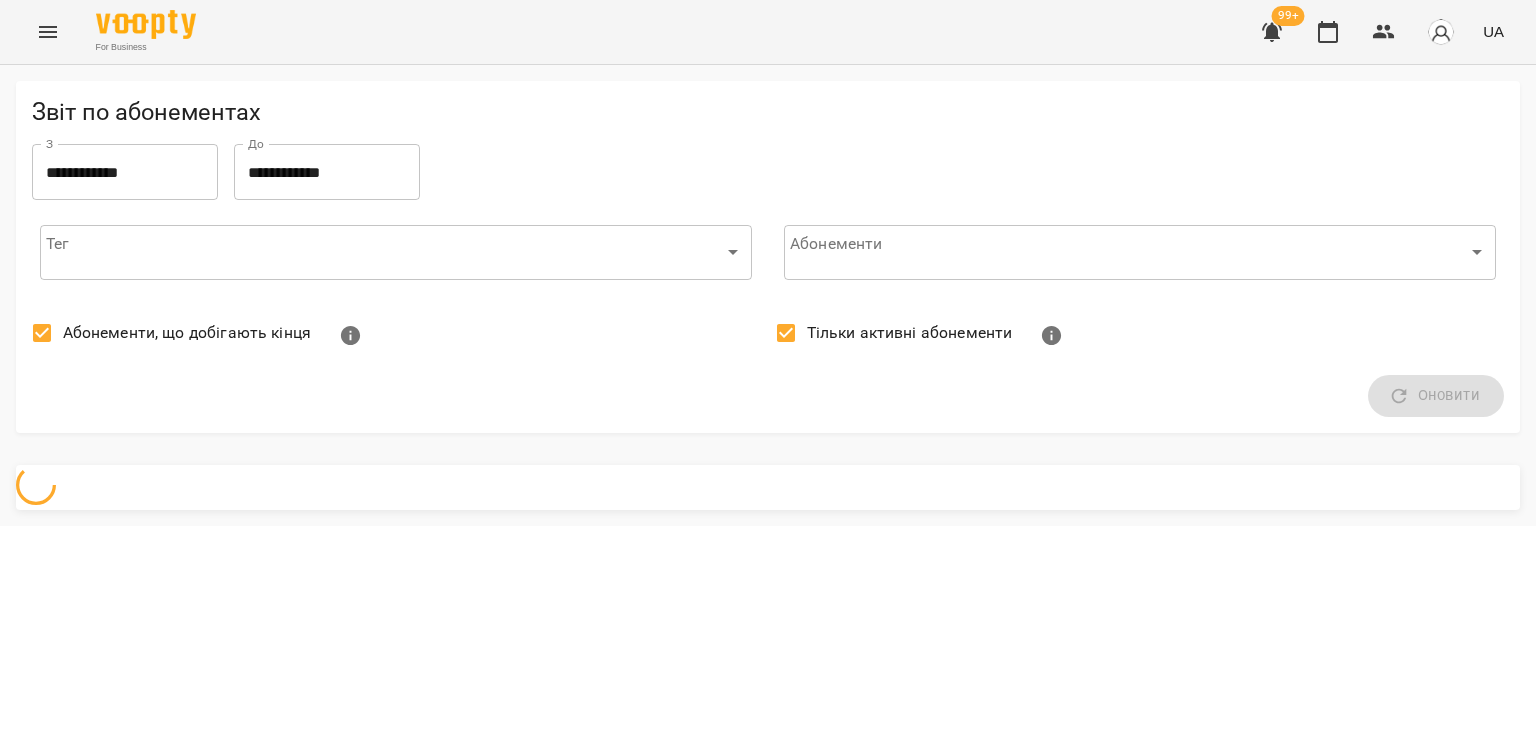 click on "Абонементи, що добігають кінця" at bounding box center [187, 333] 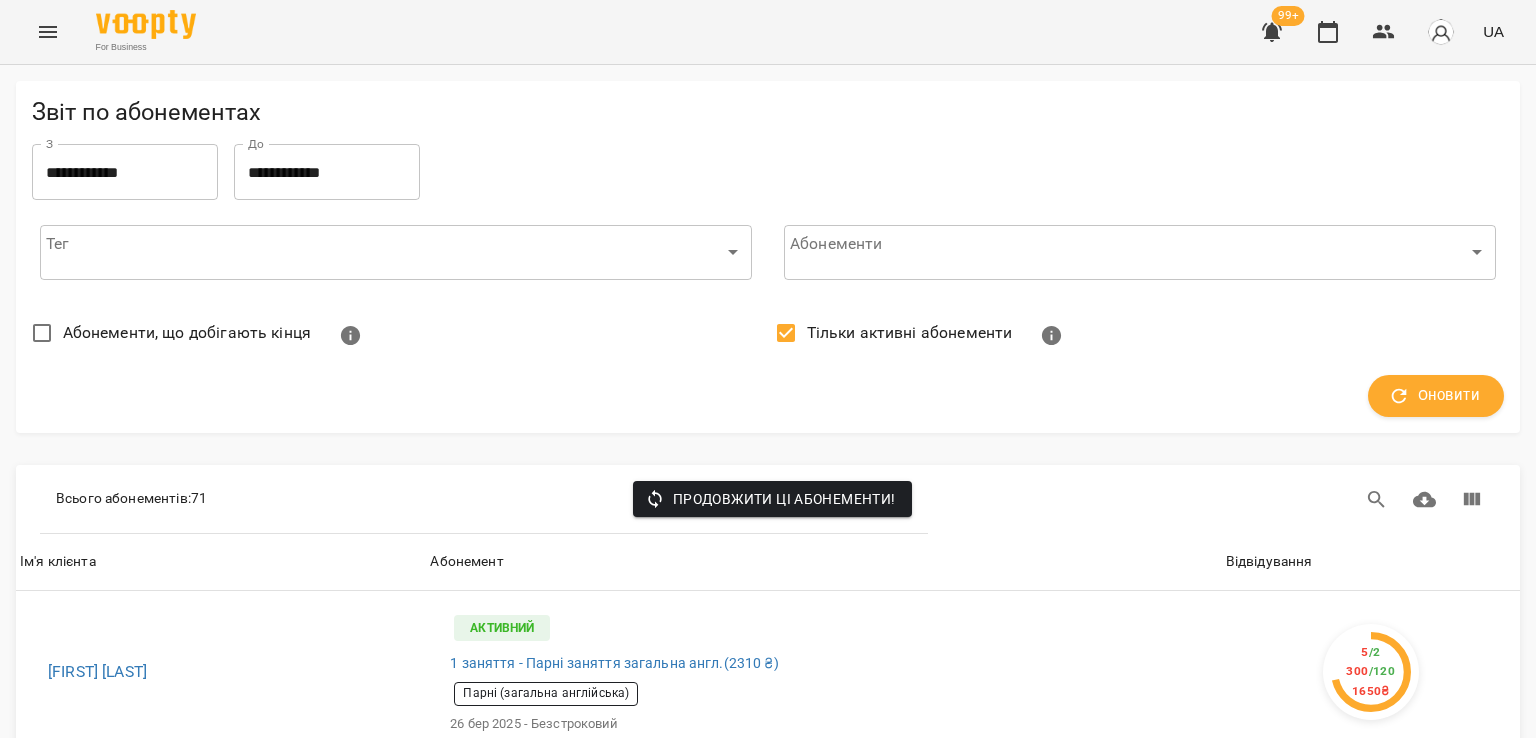 click on "Тільки активні абонементи" at bounding box center [910, 333] 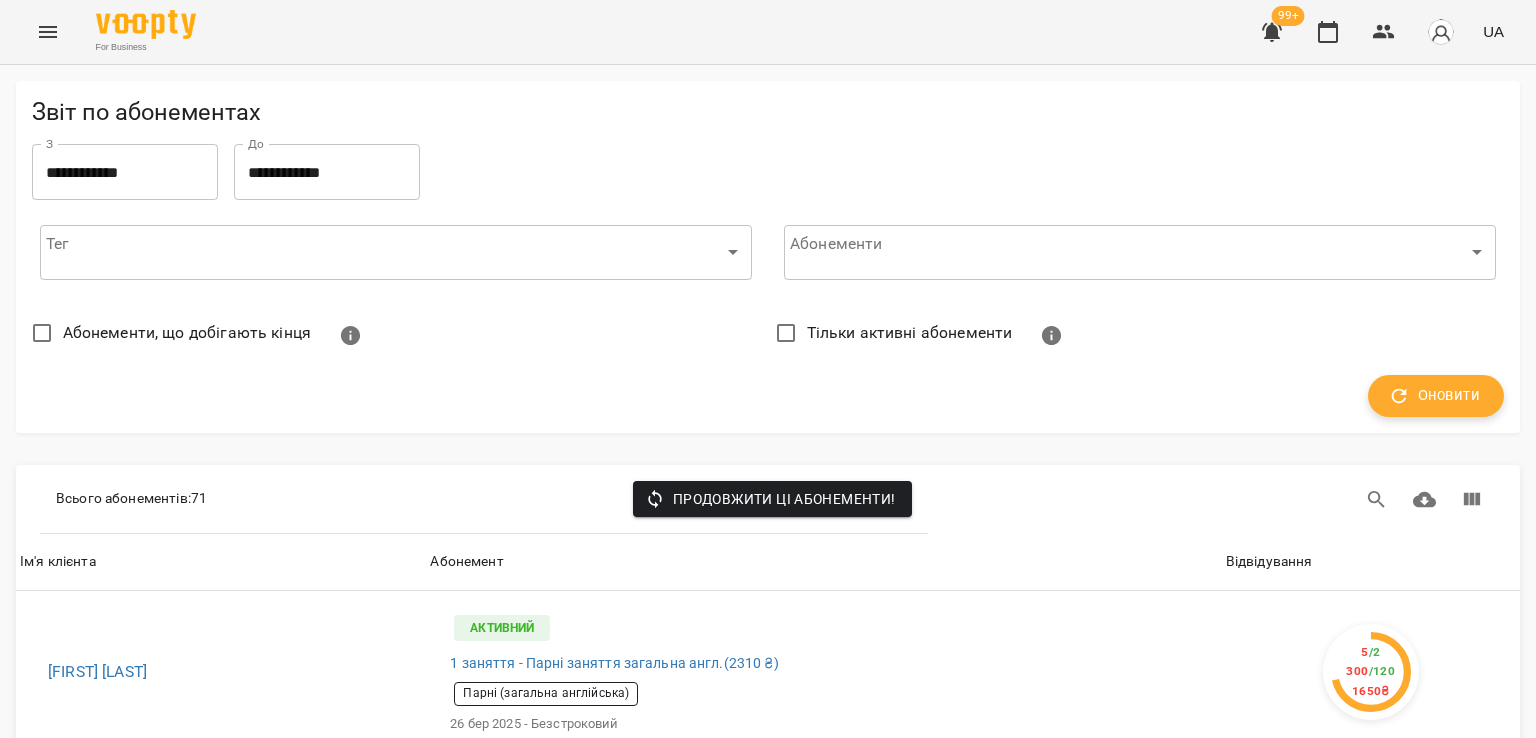click on "Оновити" at bounding box center [1436, 396] 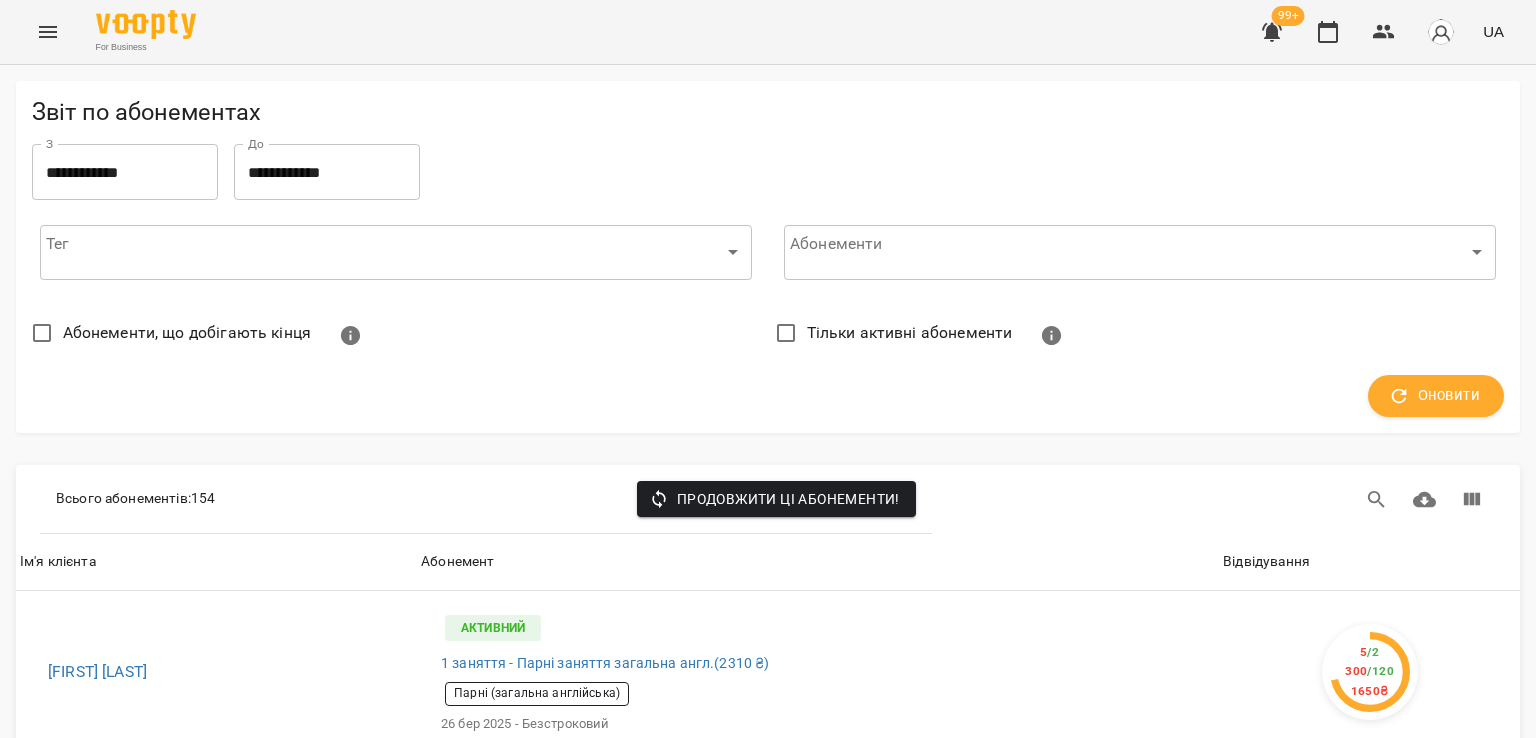 scroll, scrollTop: 300, scrollLeft: 0, axis: vertical 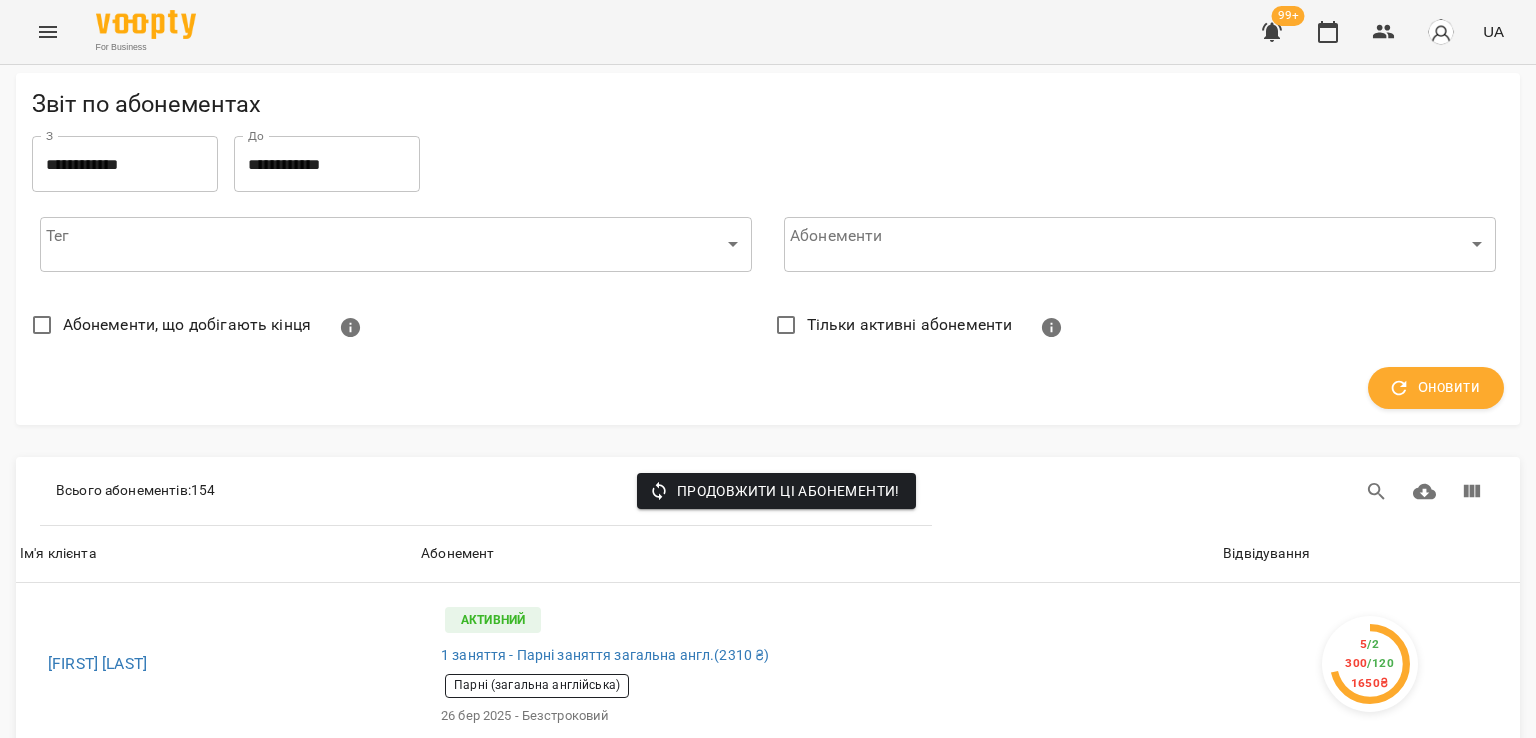 click on "Відвідування" at bounding box center [1266, 554] 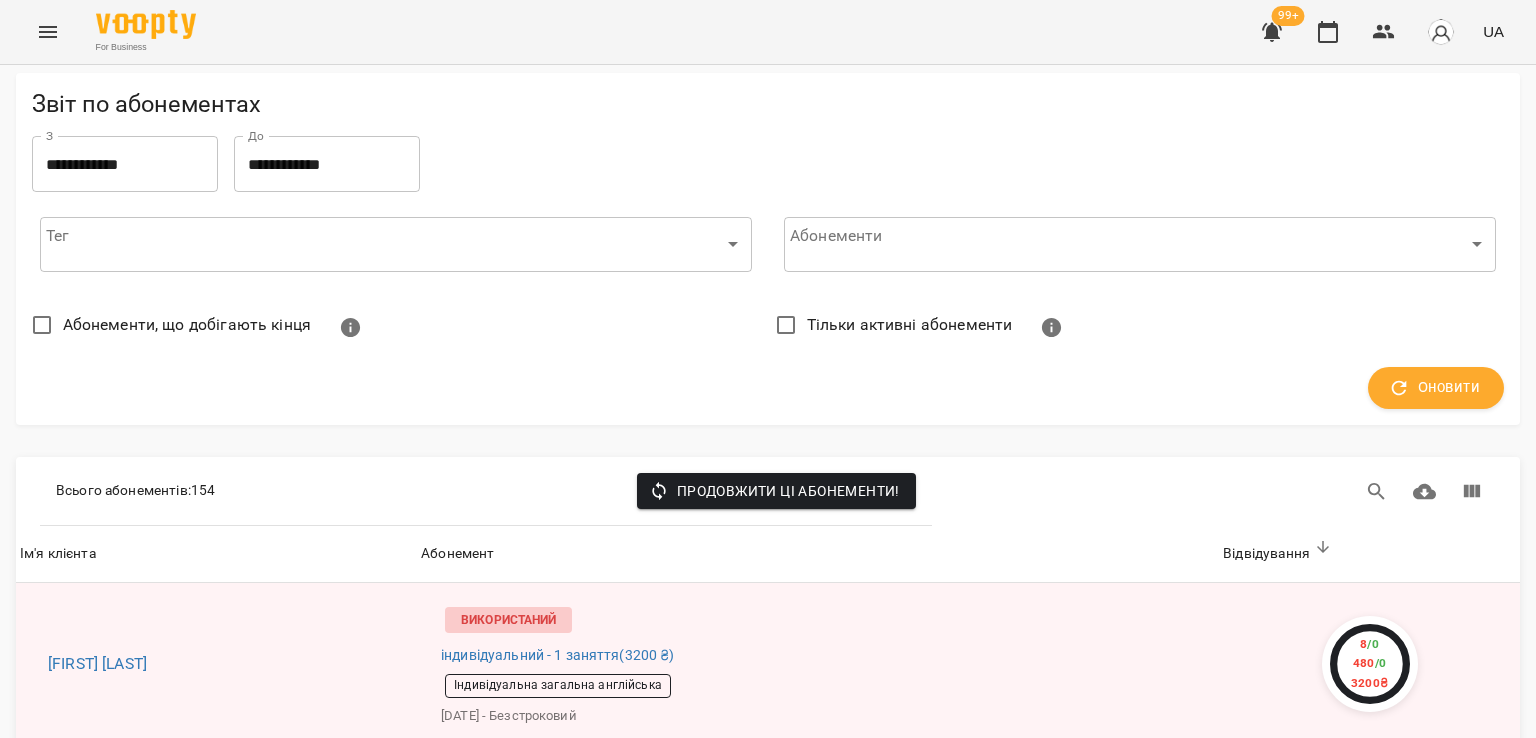 scroll, scrollTop: 1000, scrollLeft: 0, axis: vertical 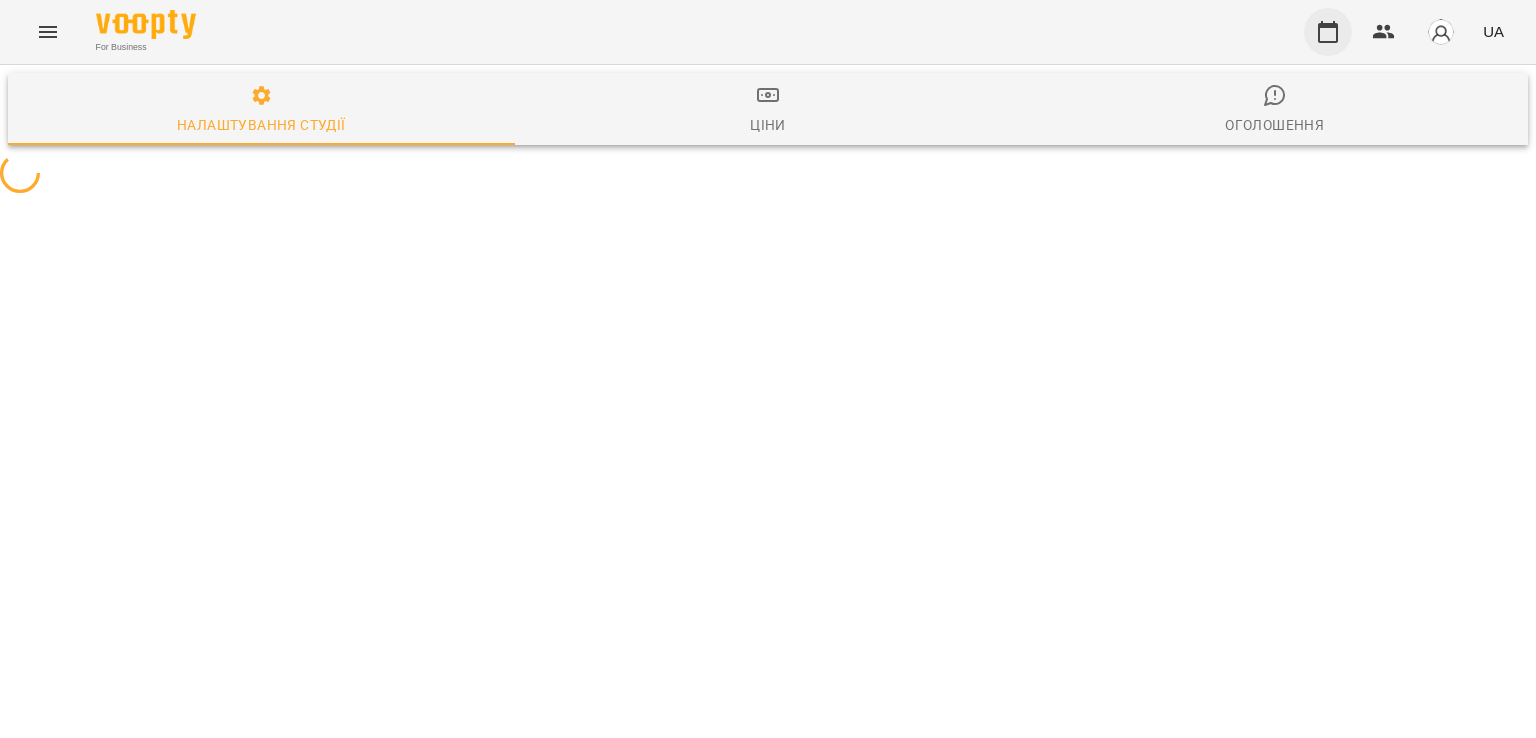 click 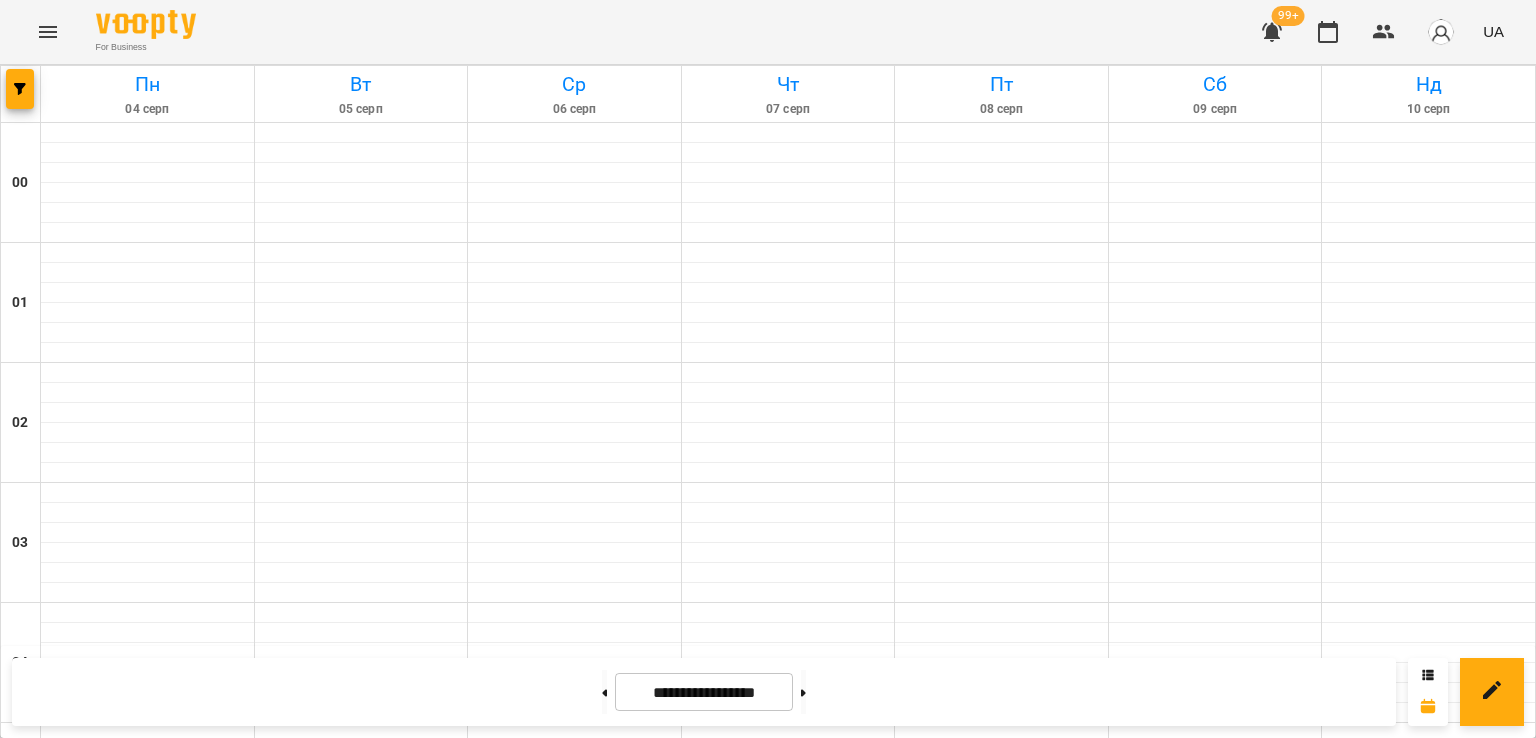 scroll, scrollTop: 1100, scrollLeft: 0, axis: vertical 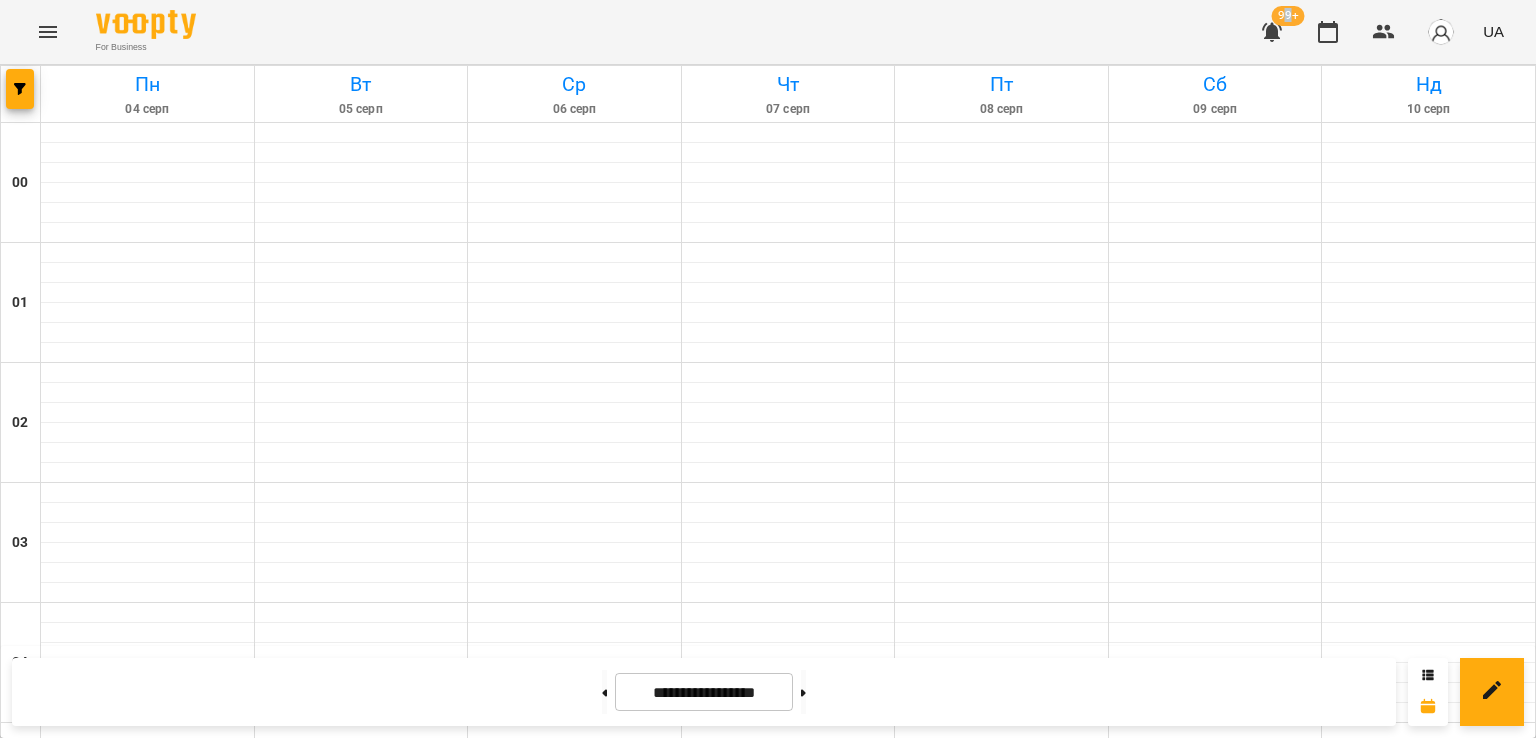 click on "99+" at bounding box center (1288, 16) 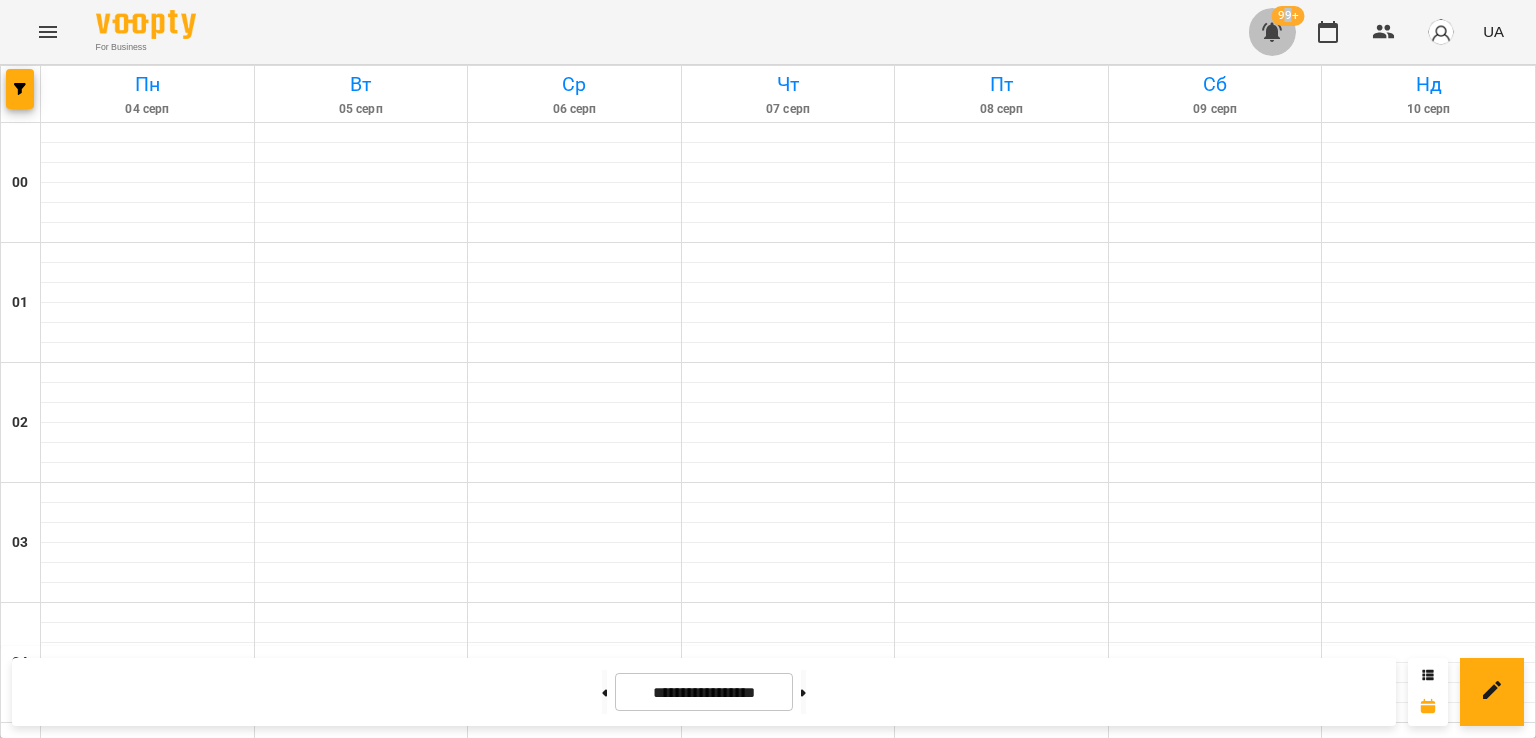 click 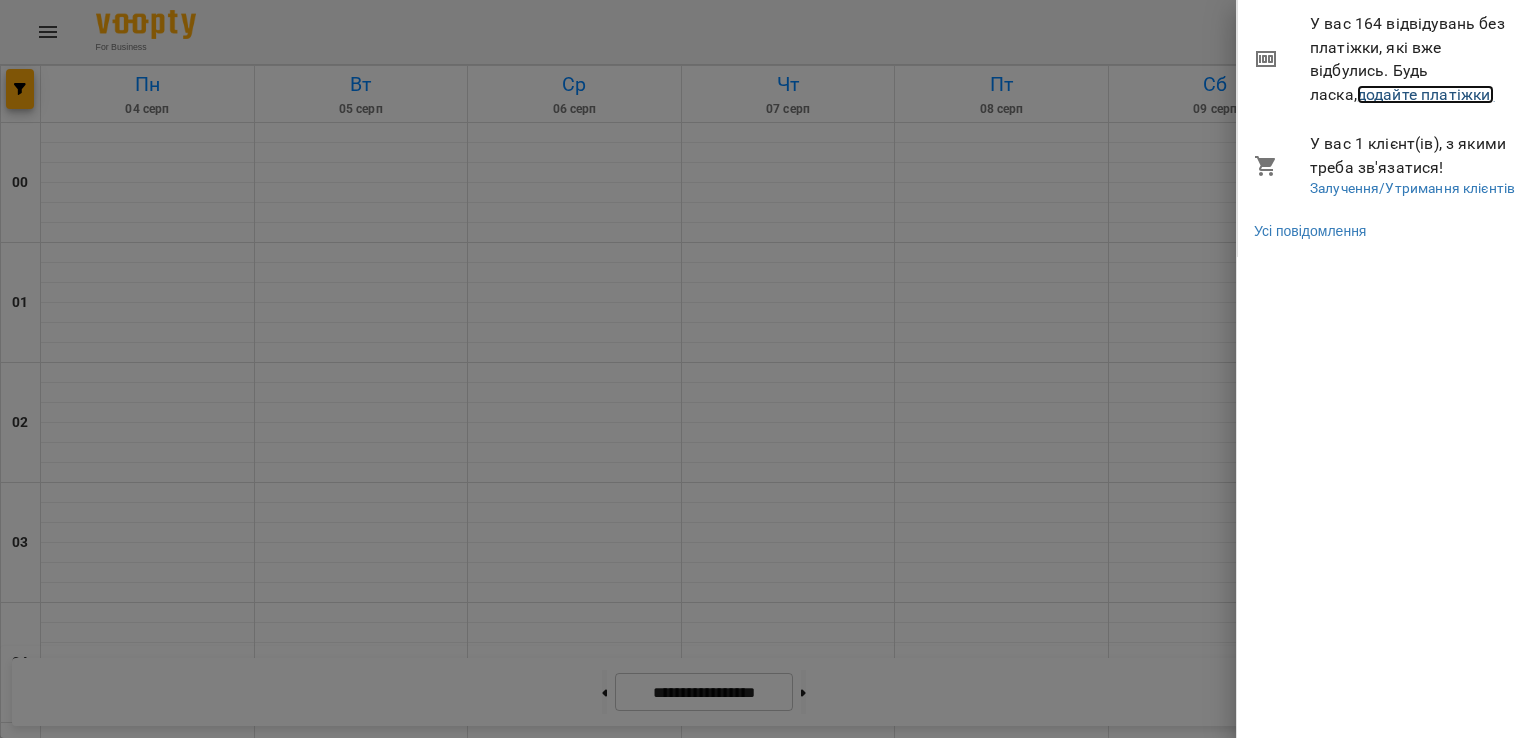 click on "додайте платіжки!" at bounding box center [1426, 94] 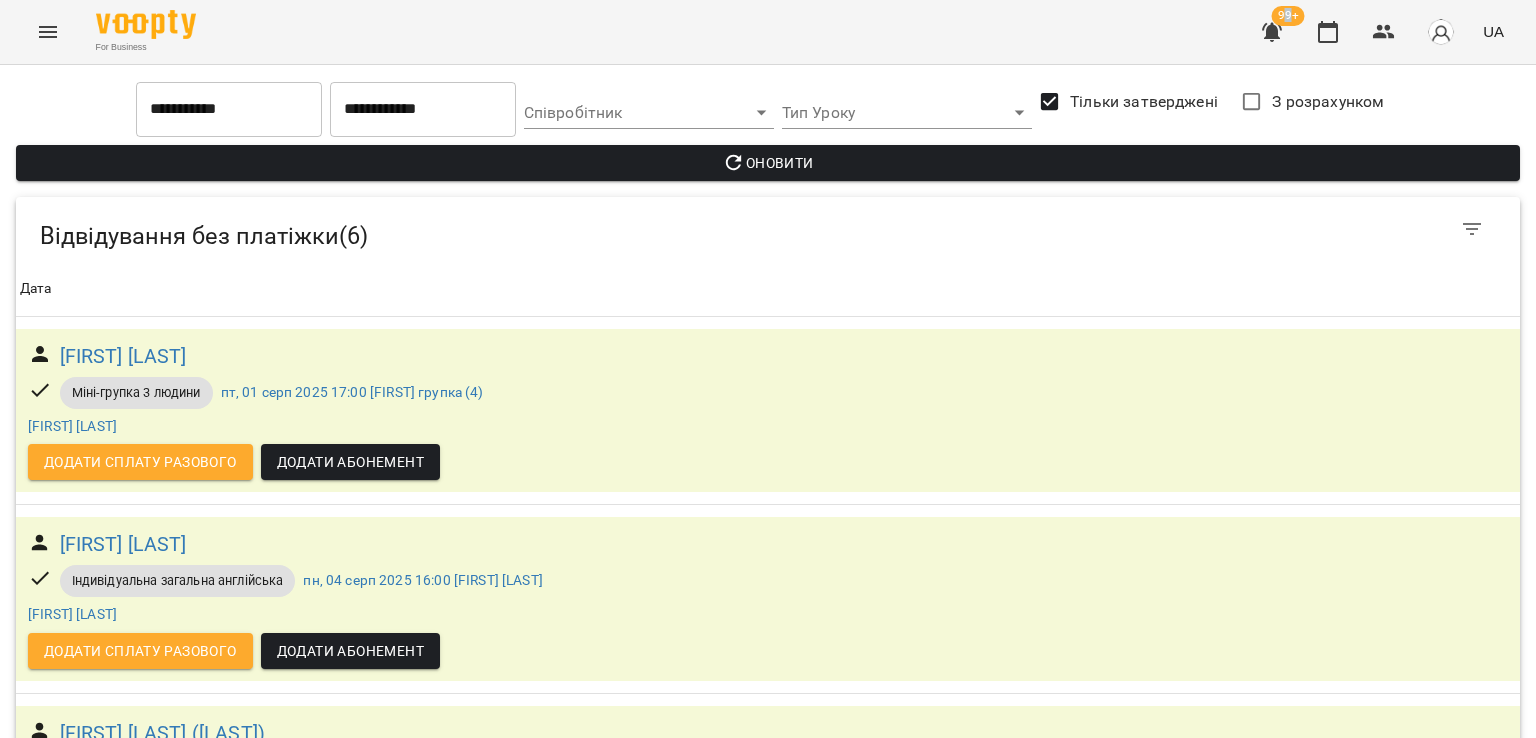 scroll, scrollTop: 723, scrollLeft: 0, axis: vertical 